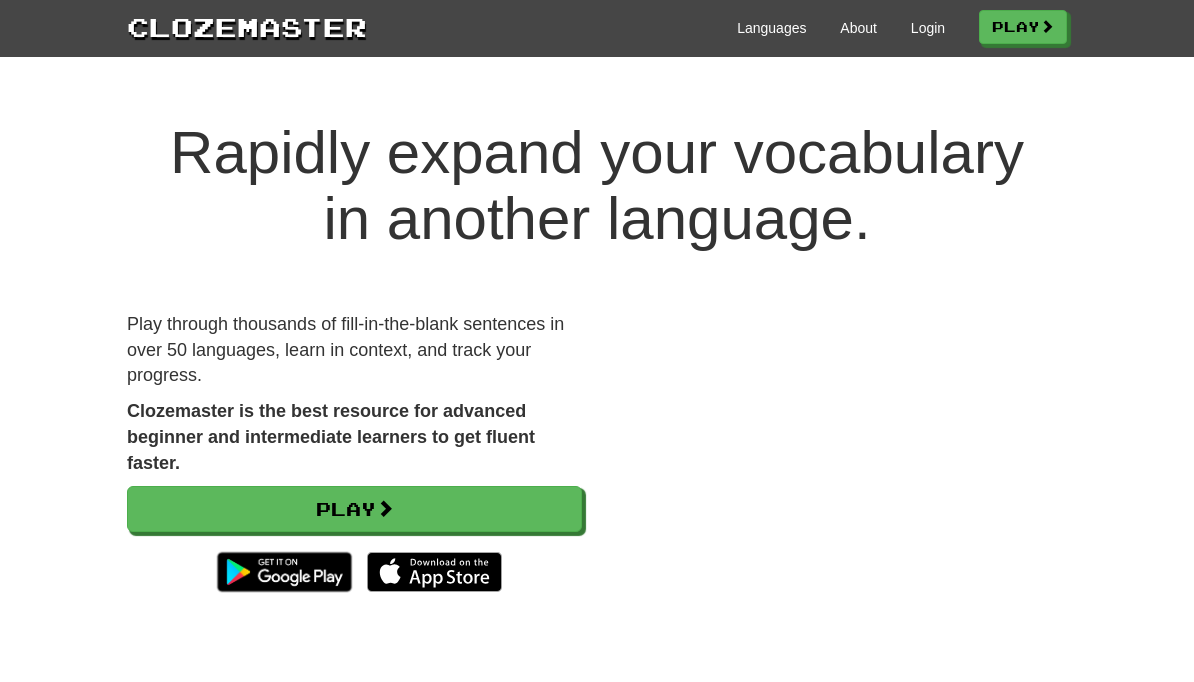 scroll, scrollTop: 0, scrollLeft: 0, axis: both 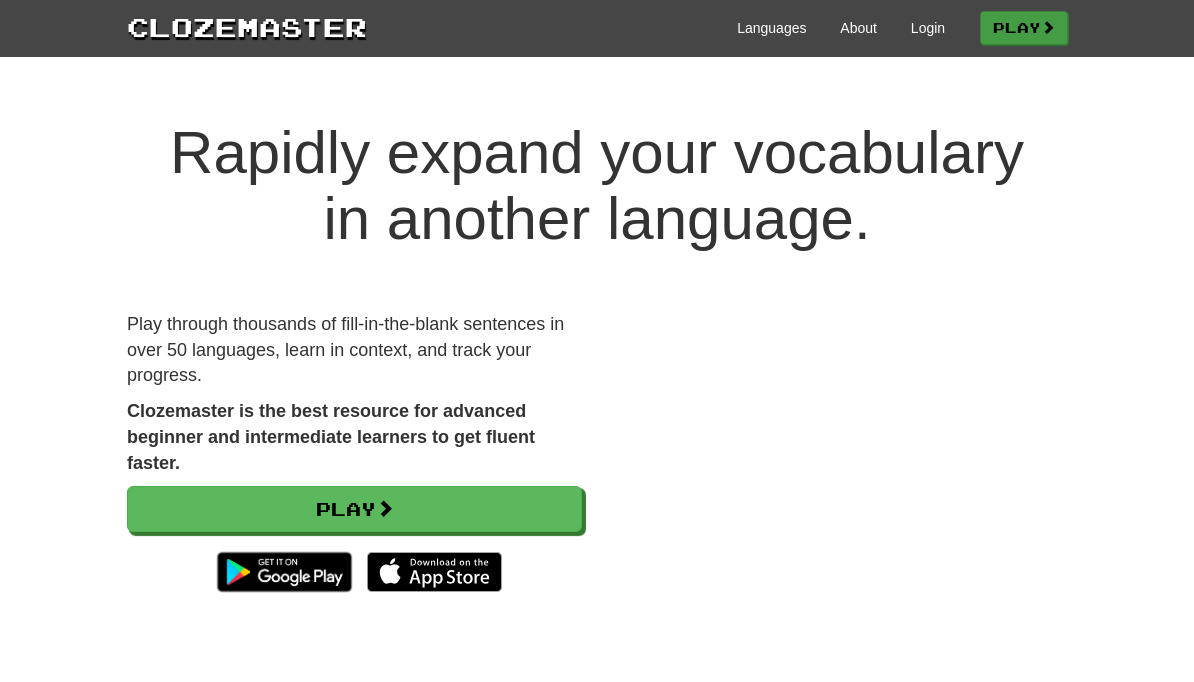 click at bounding box center [1048, 27] 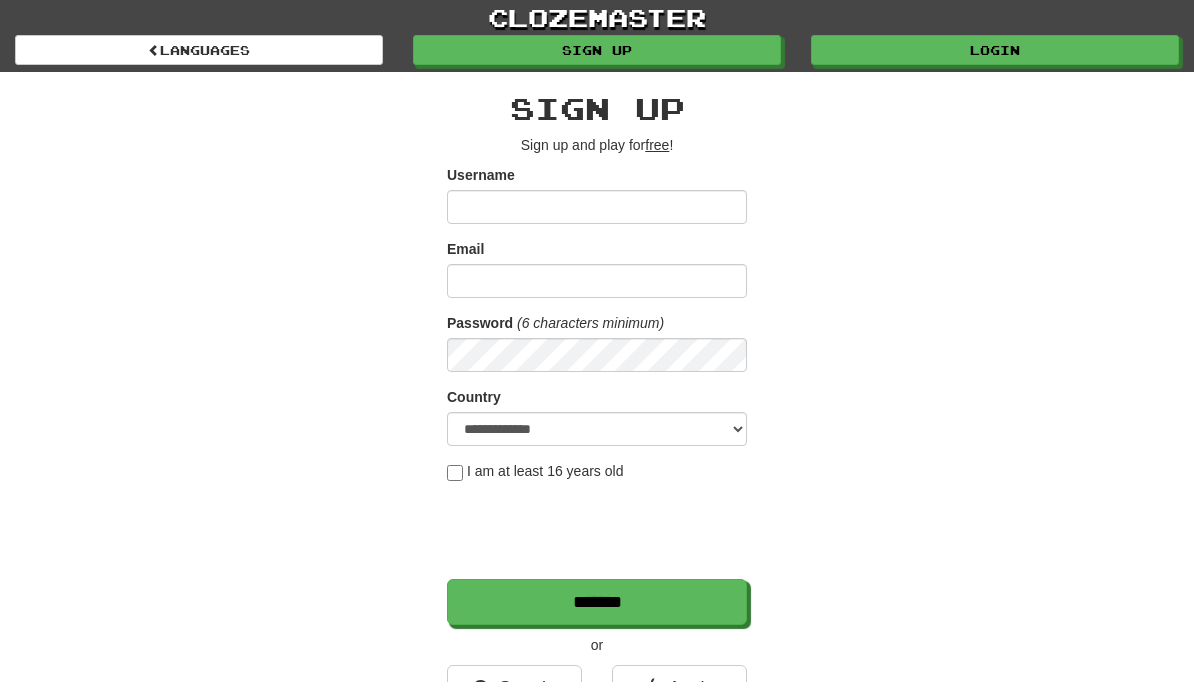scroll, scrollTop: 0, scrollLeft: 0, axis: both 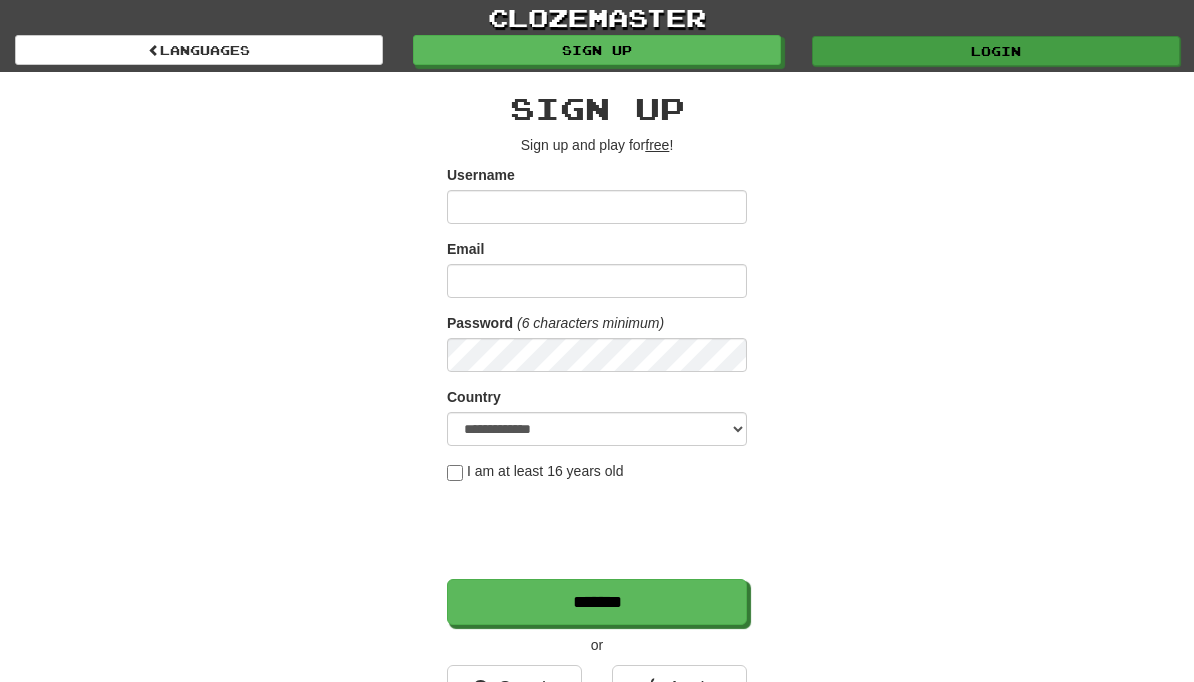 click on "Login" at bounding box center [996, 51] 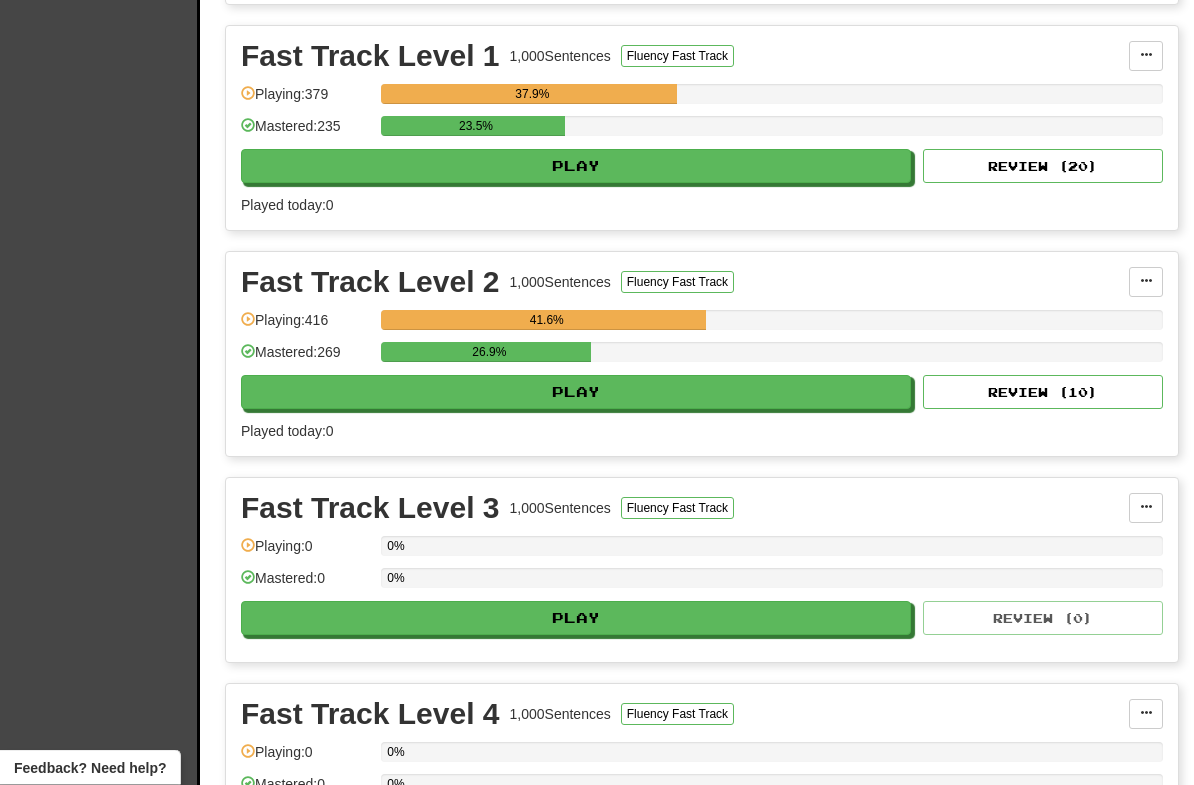 scroll, scrollTop: 949, scrollLeft: 0, axis: vertical 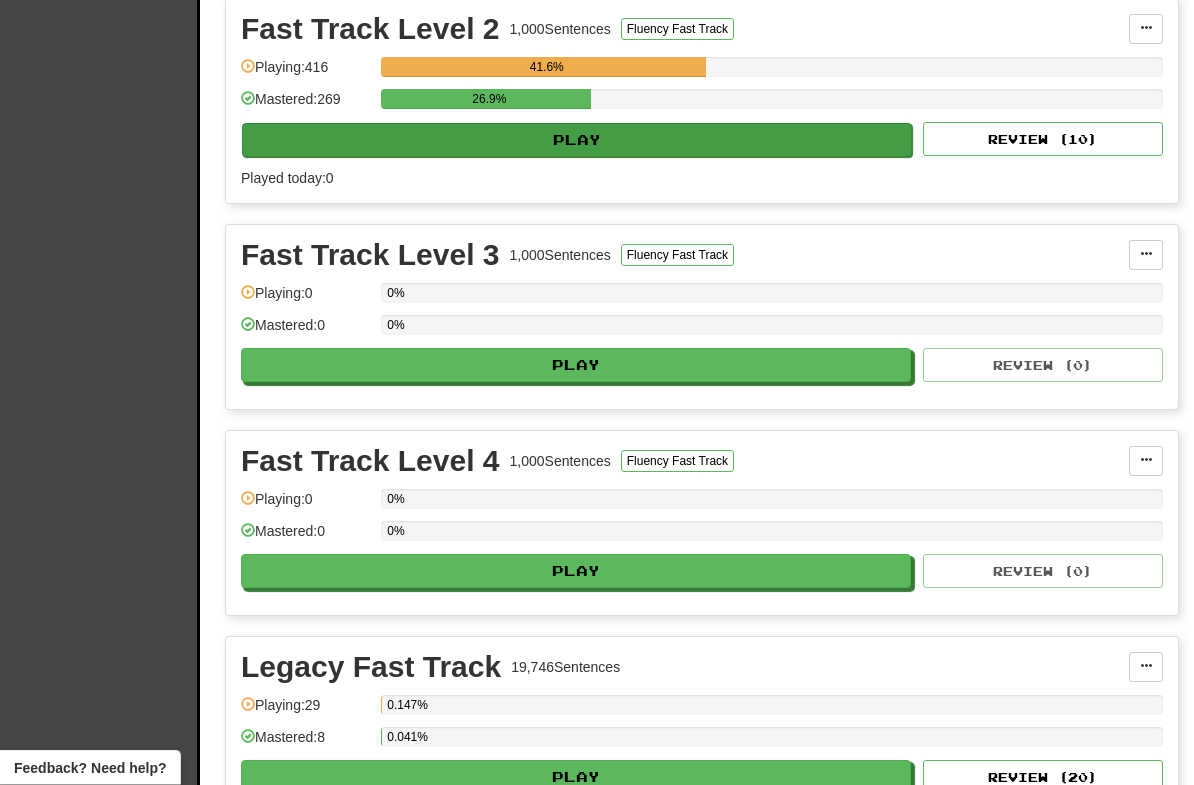 click on "Play" at bounding box center [577, 141] 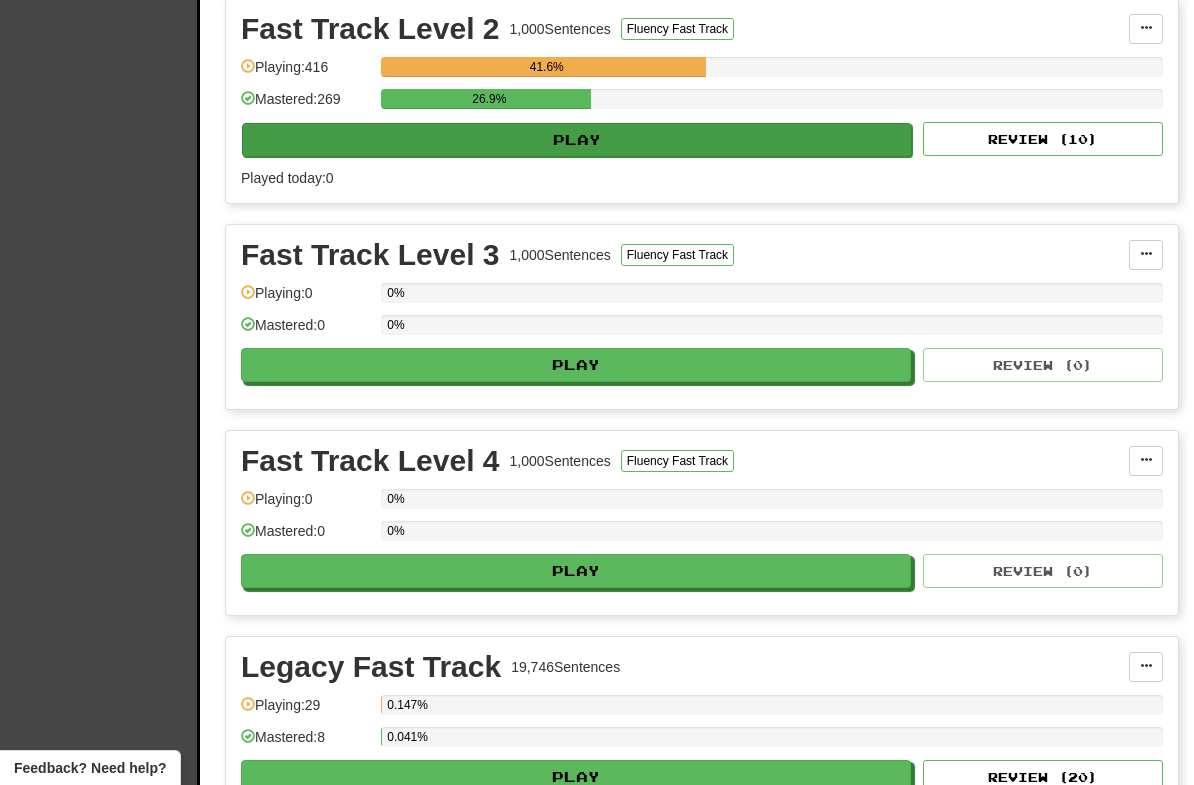 select on "**" 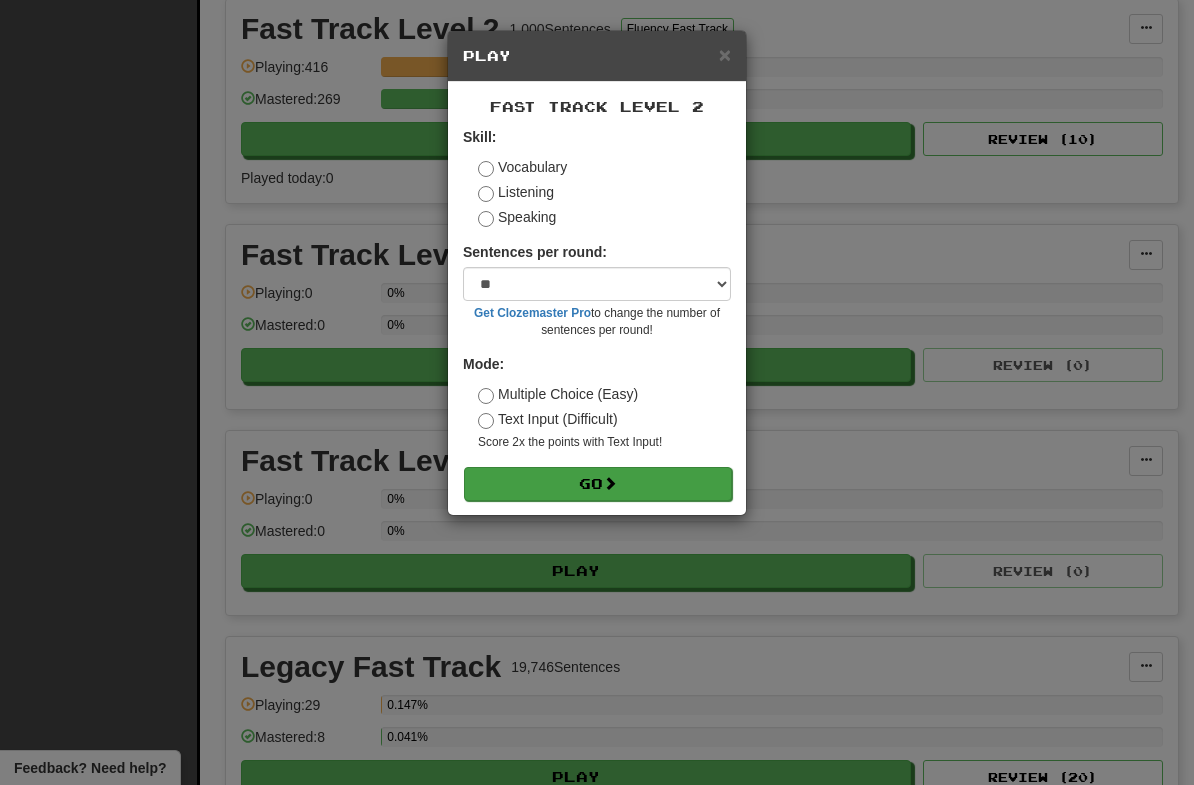 click on "Go" at bounding box center [598, 484] 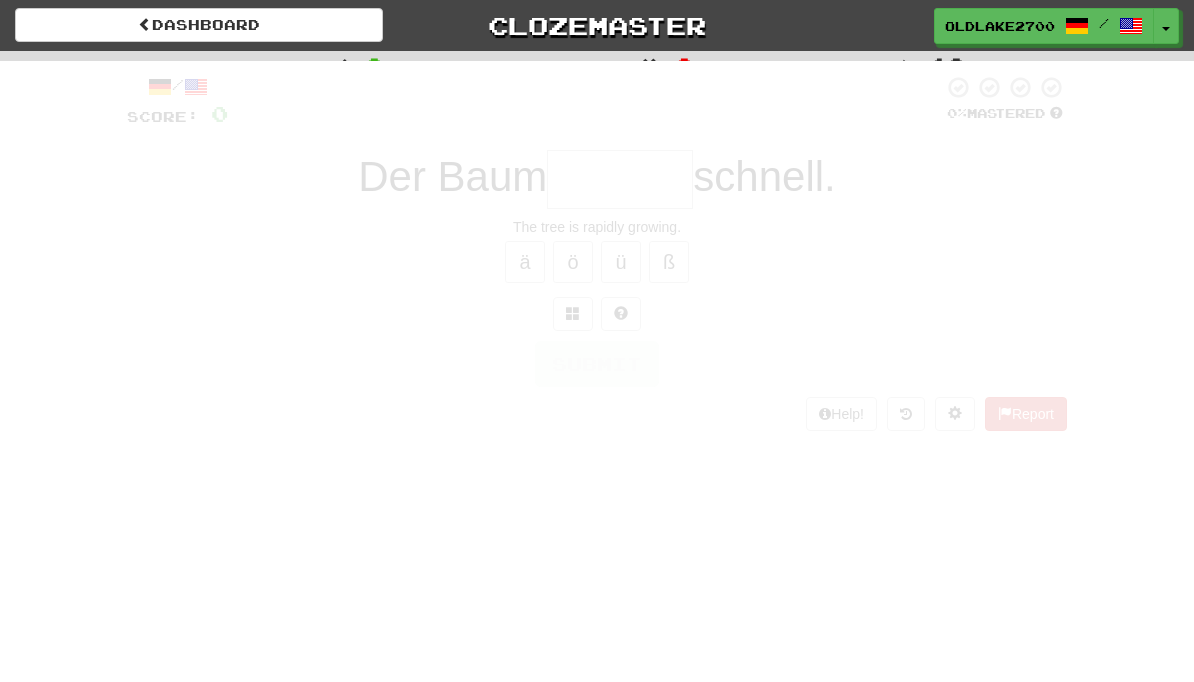 scroll, scrollTop: 0, scrollLeft: 0, axis: both 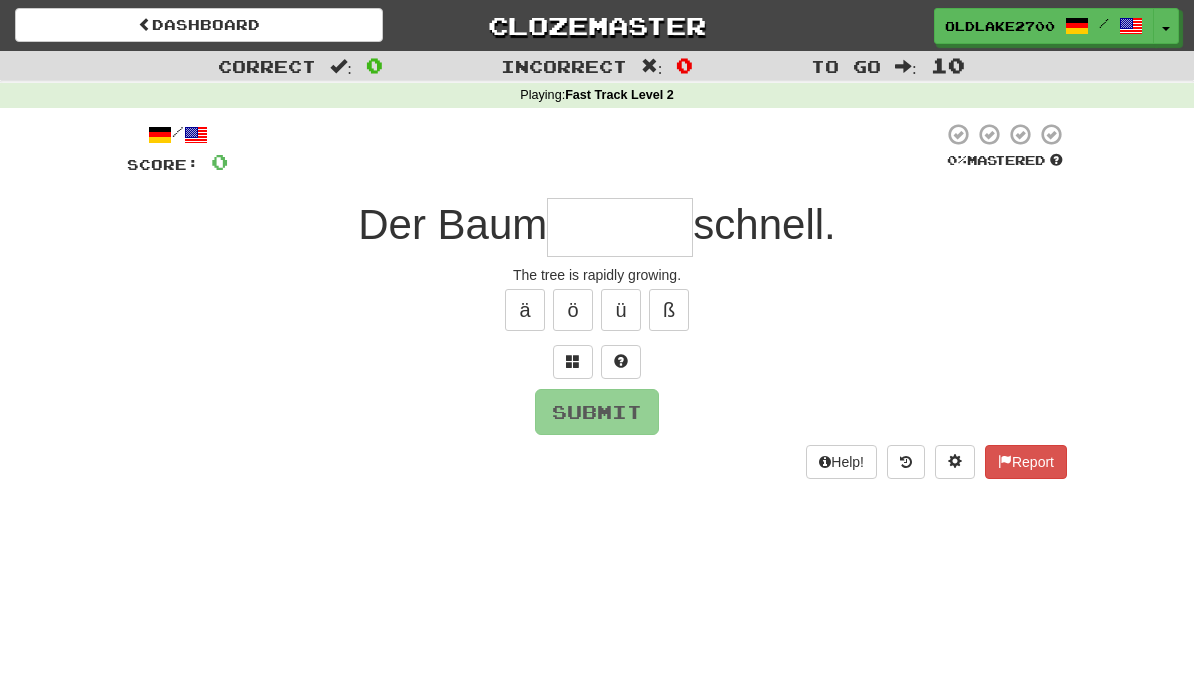 type on "*" 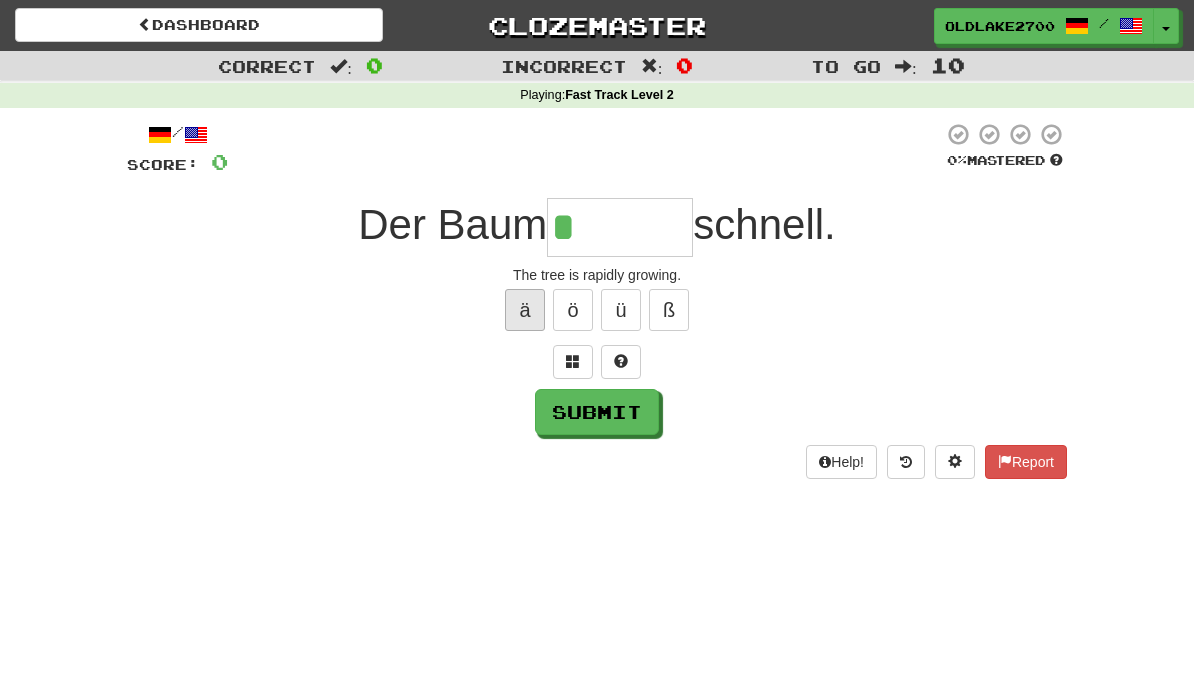 click on "ä" at bounding box center (525, 310) 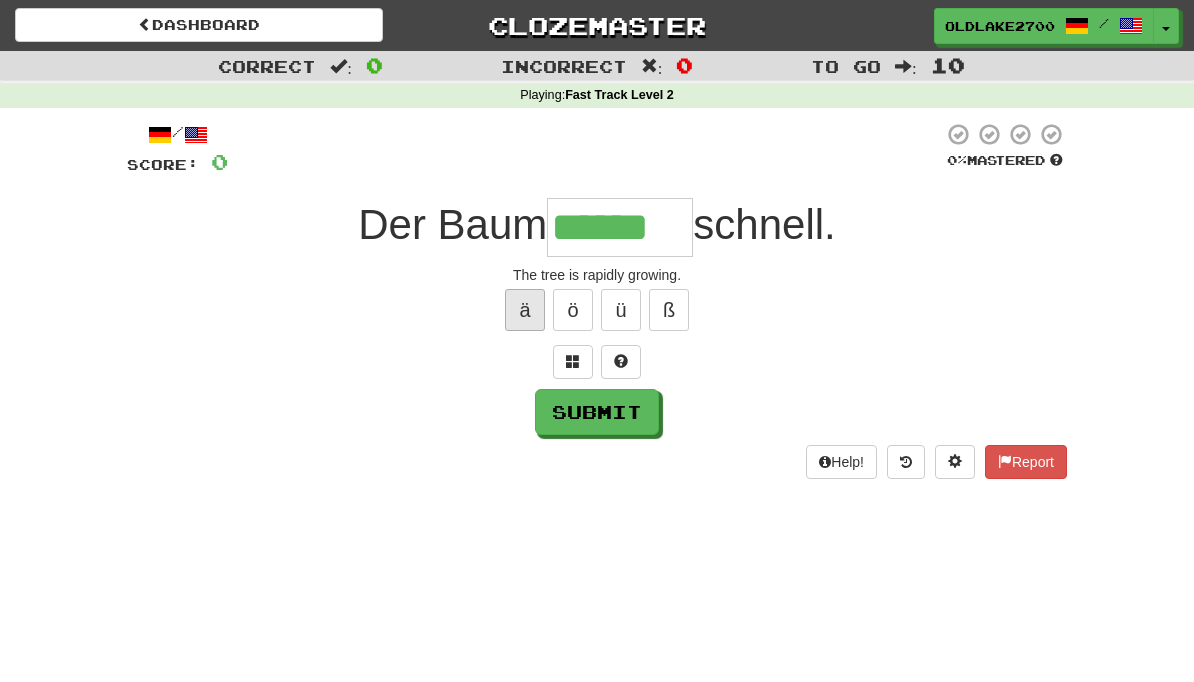 type on "******" 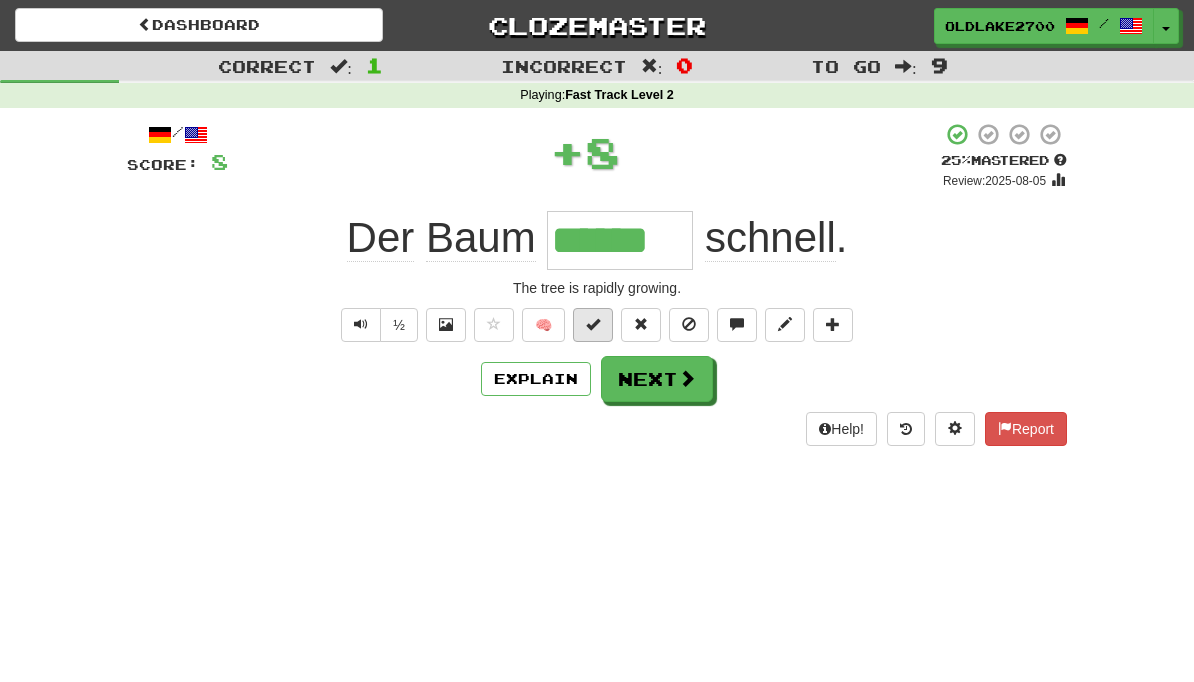 click at bounding box center (593, 325) 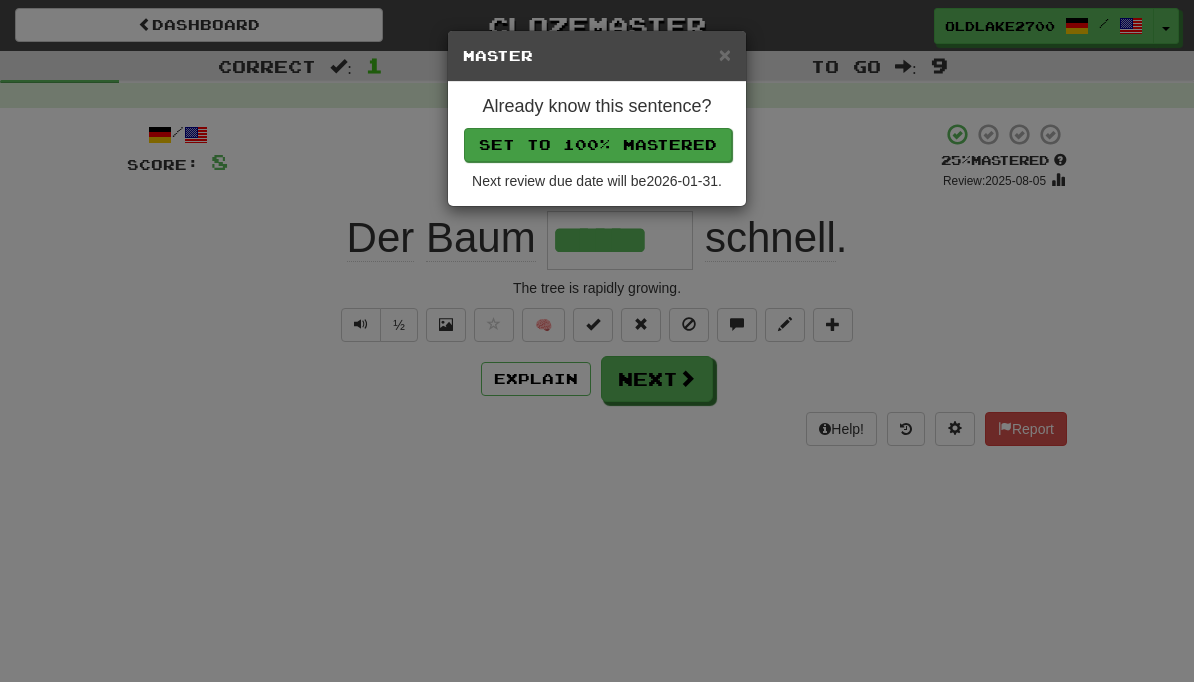 click on "Set to 100% Mastered" at bounding box center (598, 145) 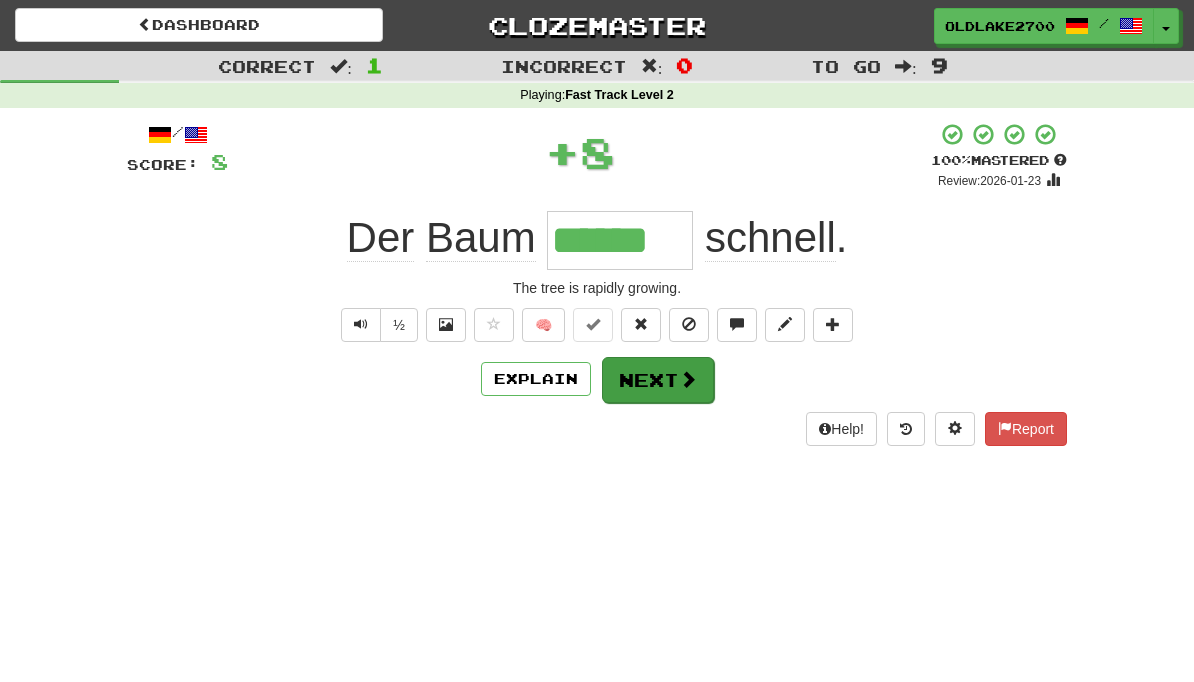 click on "Next" at bounding box center [658, 380] 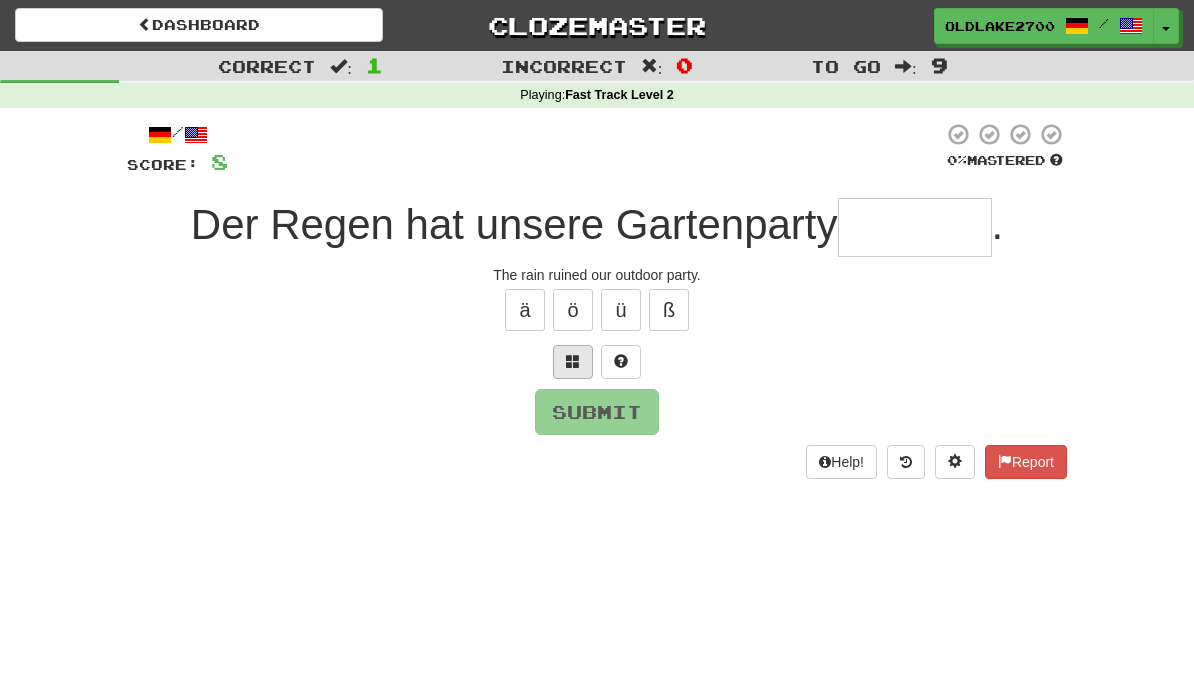 click at bounding box center (573, 362) 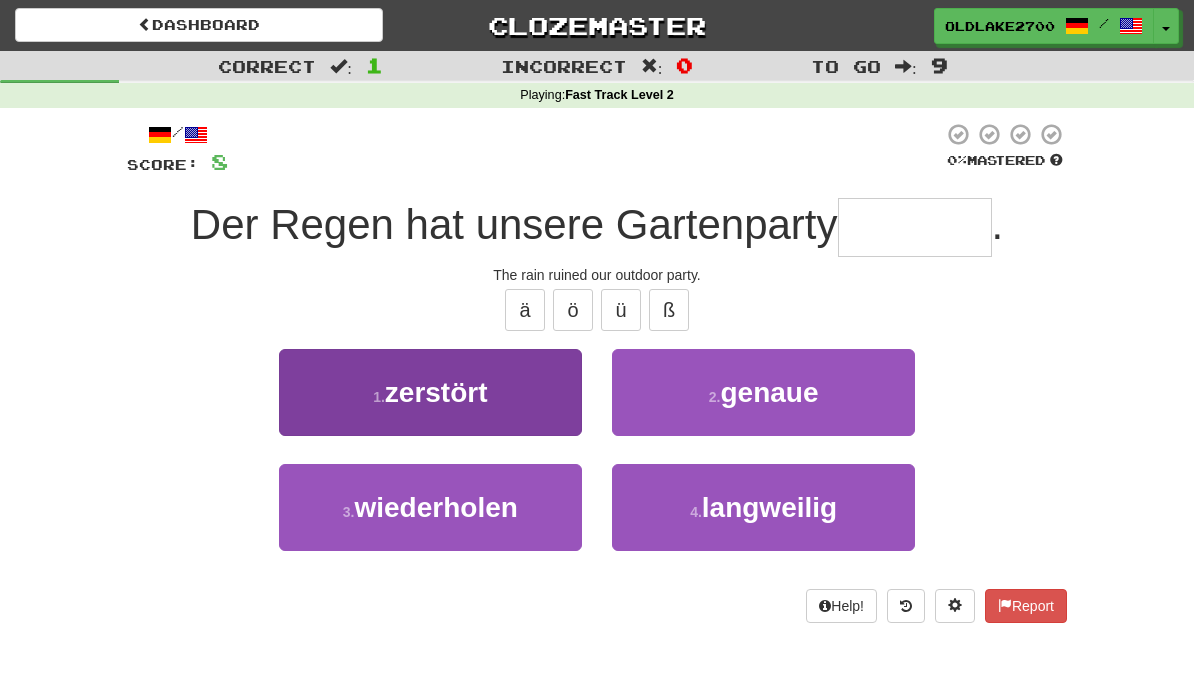 click on "1 .  zerstört" at bounding box center [430, 392] 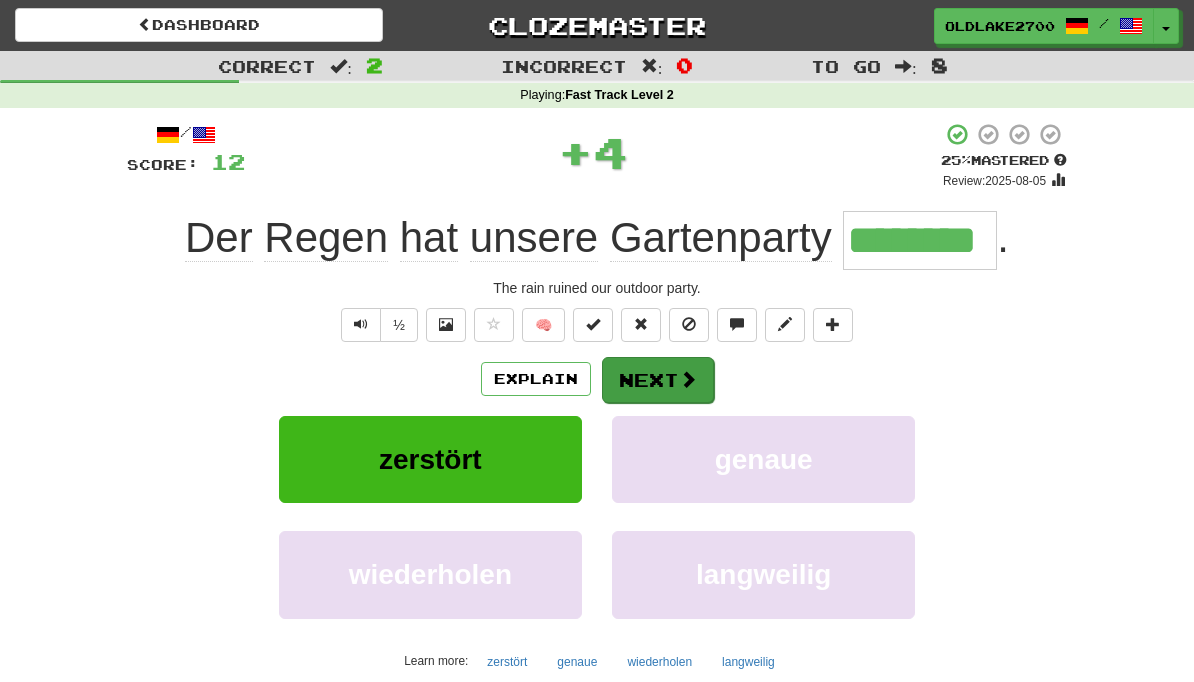 click on "Next" at bounding box center (658, 380) 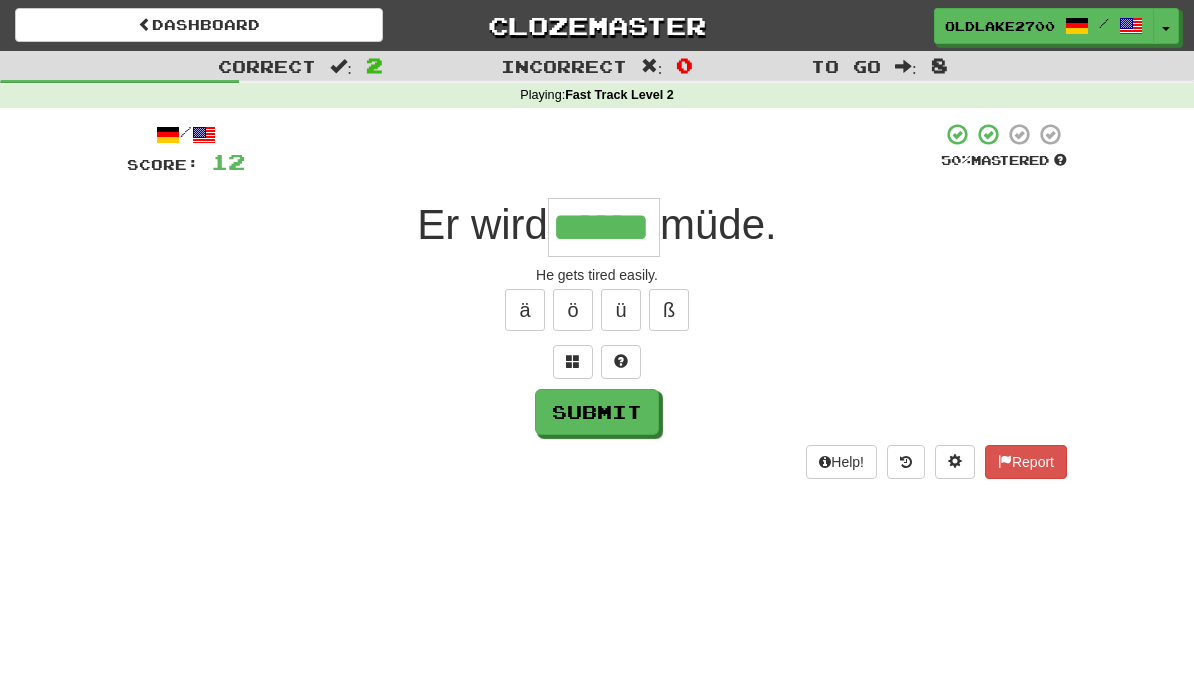 type on "******" 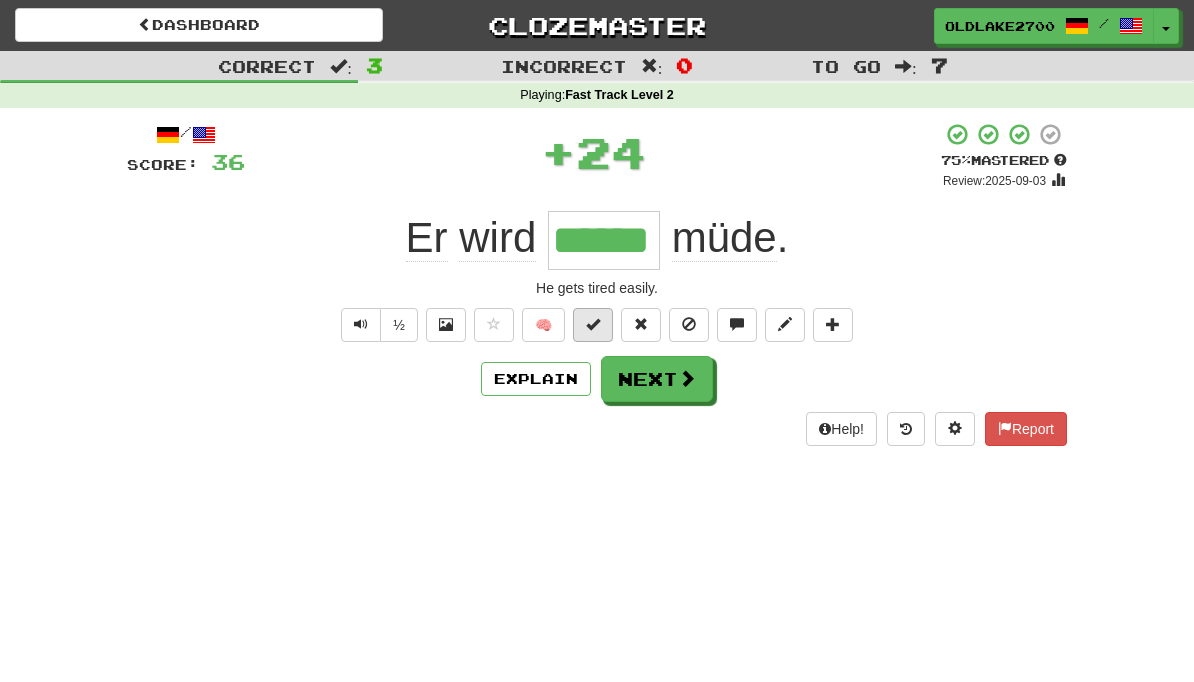 click at bounding box center (593, 325) 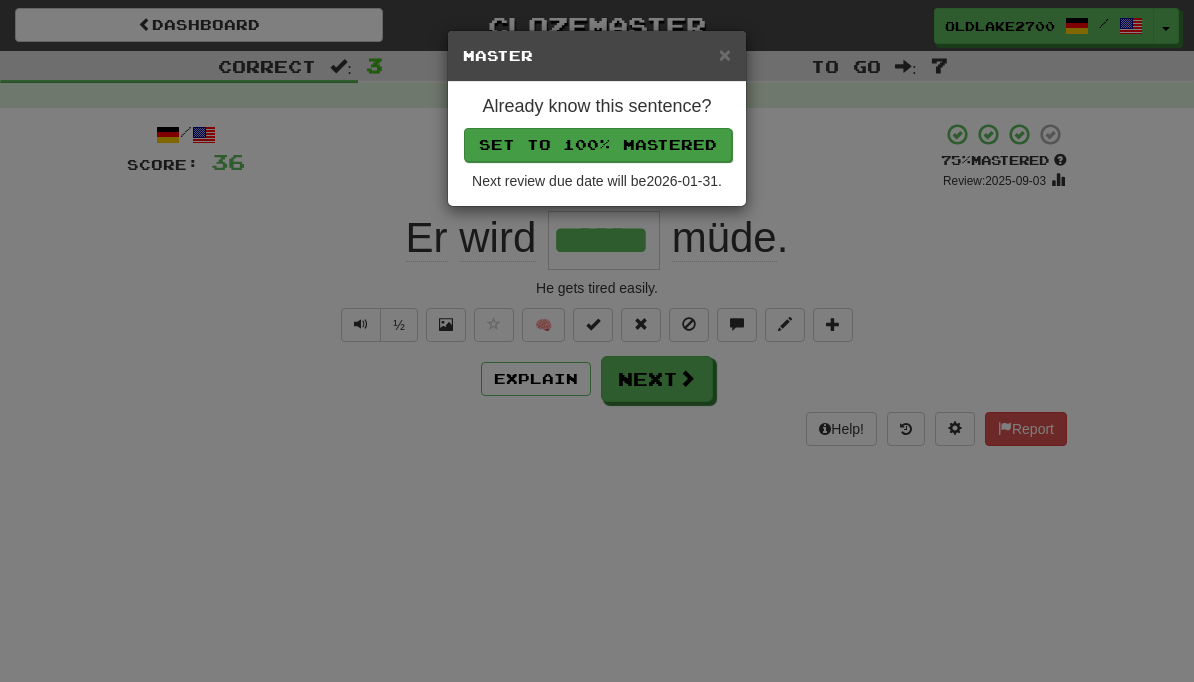 click on "Set to 100% Mastered" at bounding box center [598, 145] 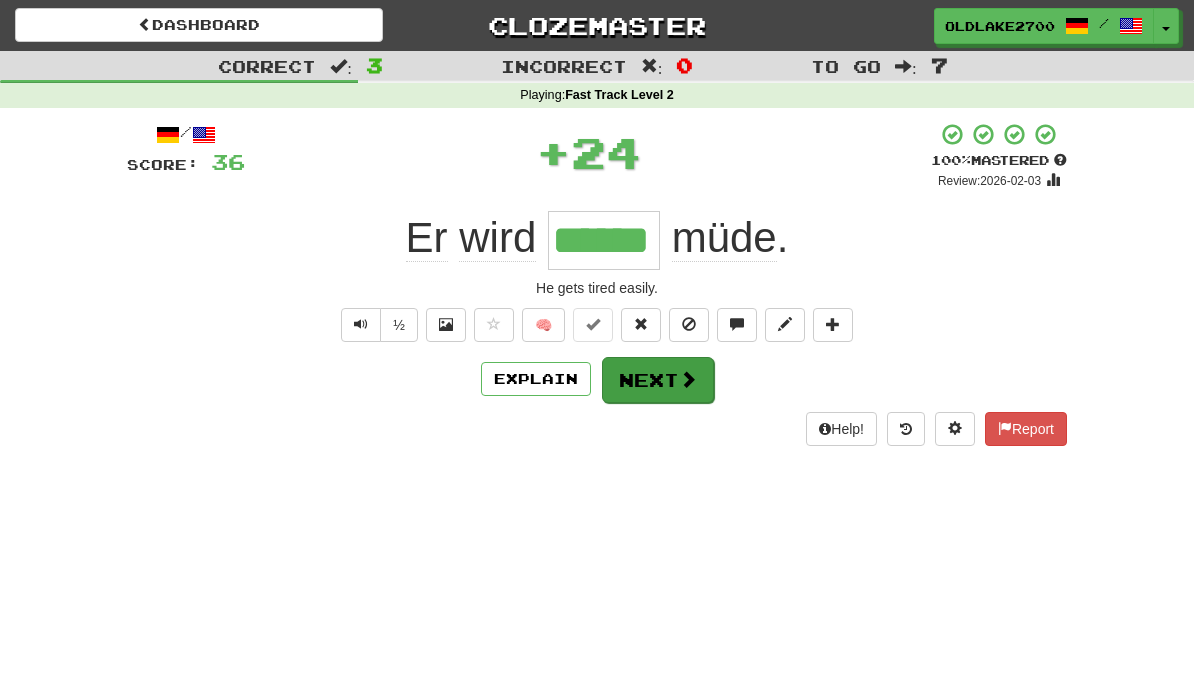 click on "Next" at bounding box center (658, 380) 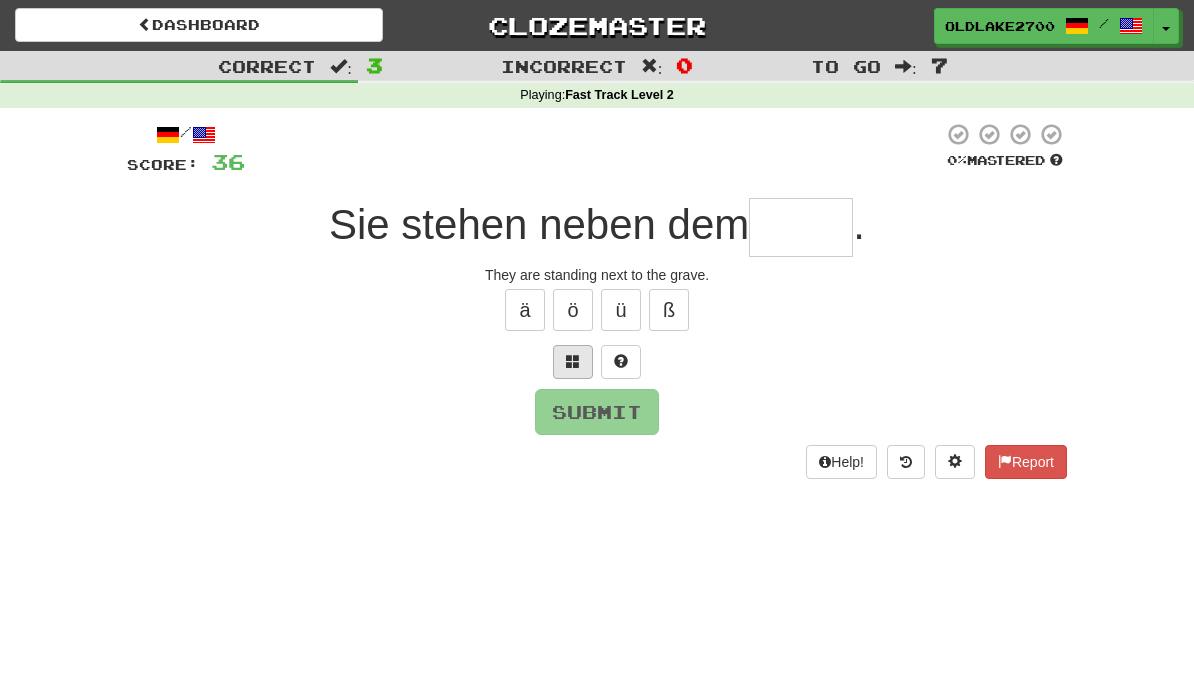 click at bounding box center [573, 361] 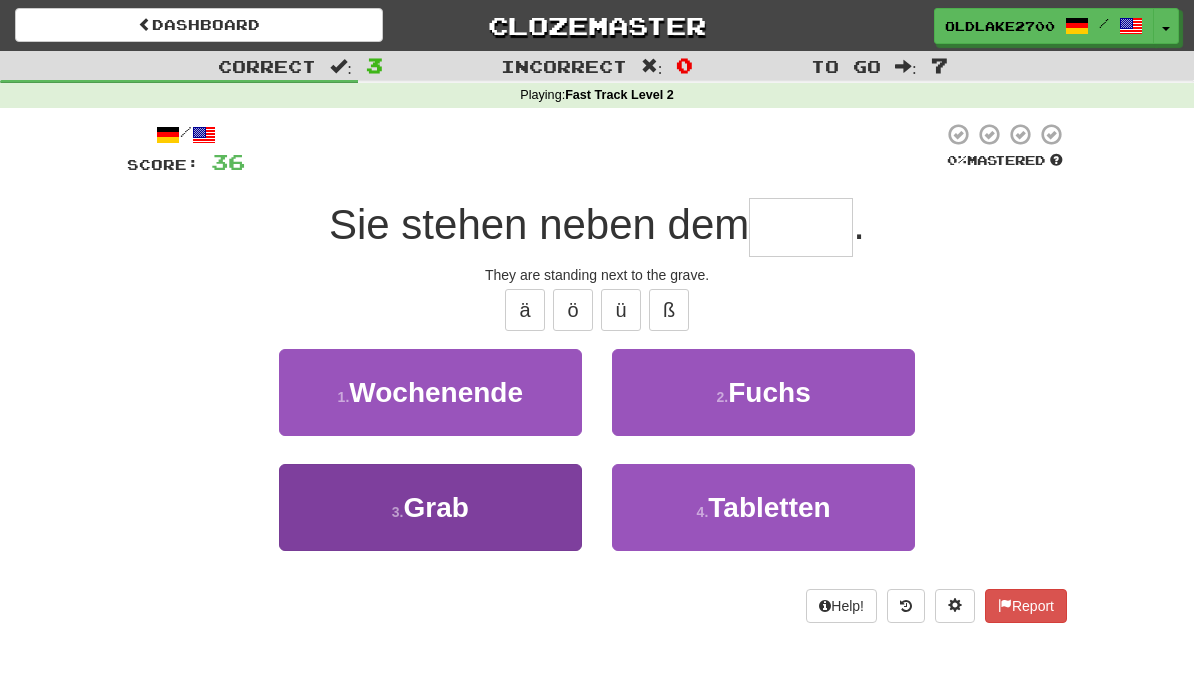 click on "3 .  Grab" at bounding box center [430, 507] 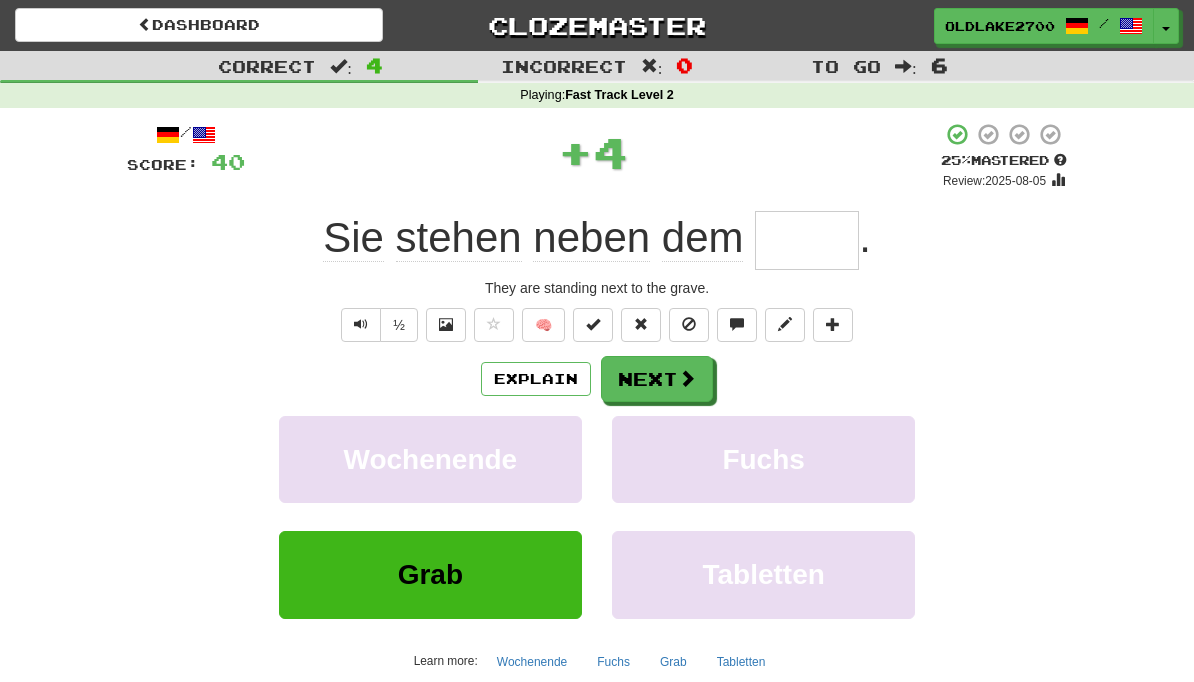 type on "****" 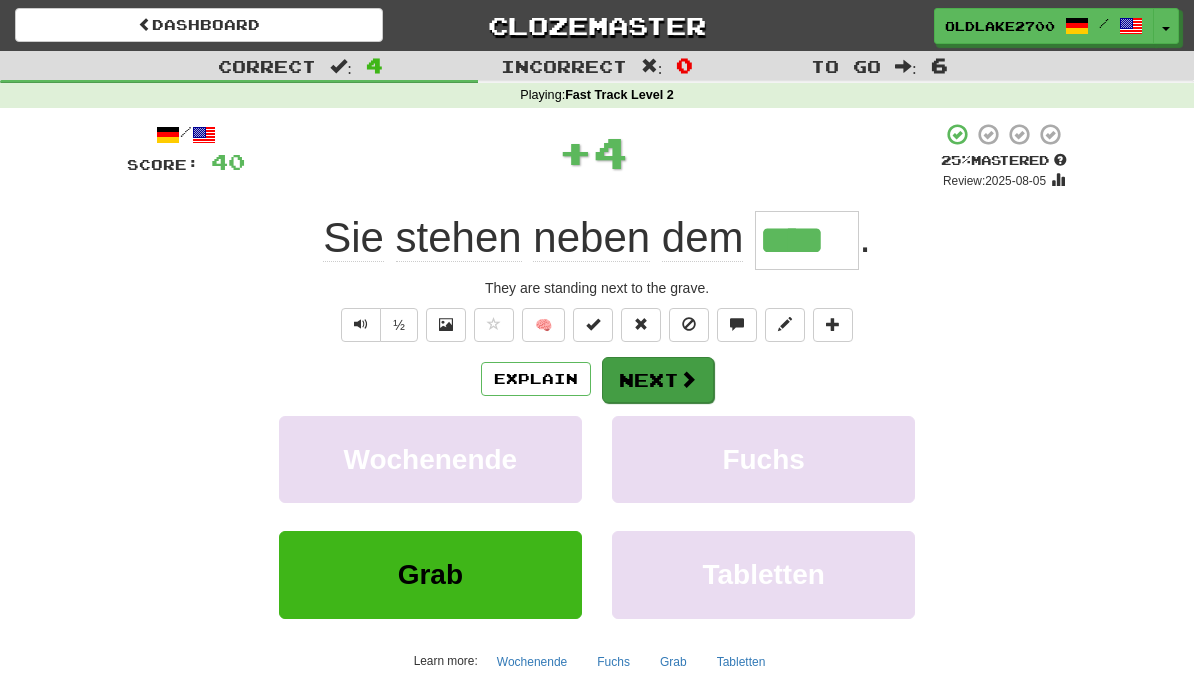 click on "Next" at bounding box center [658, 380] 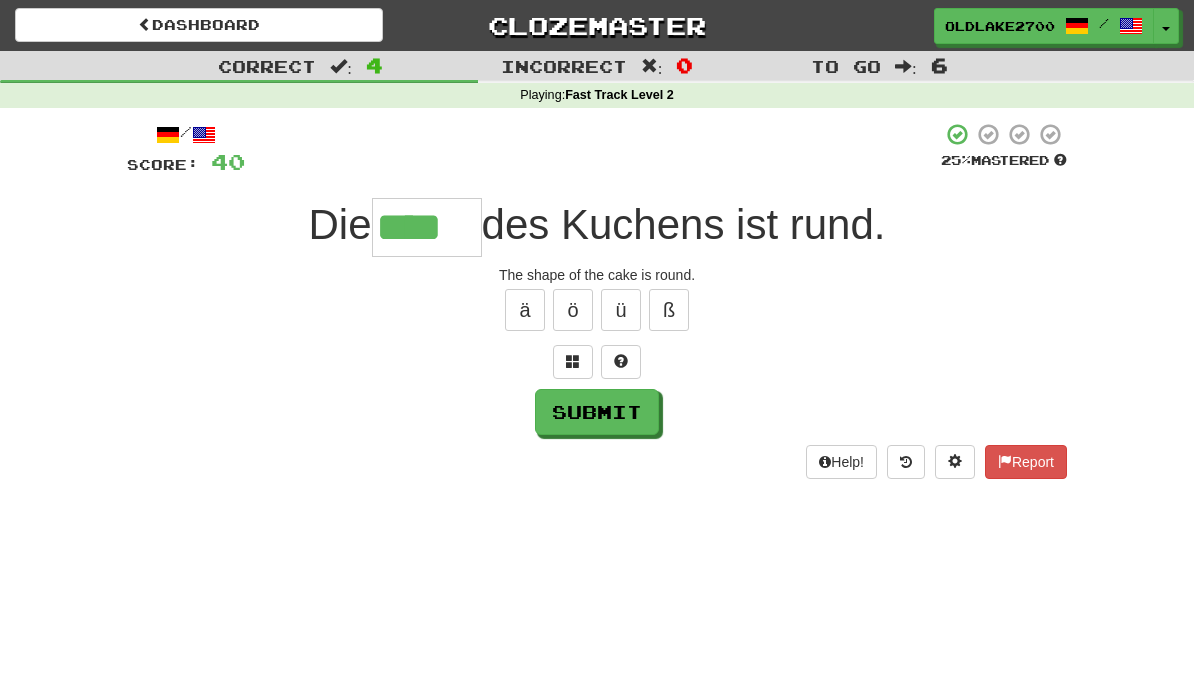 type on "****" 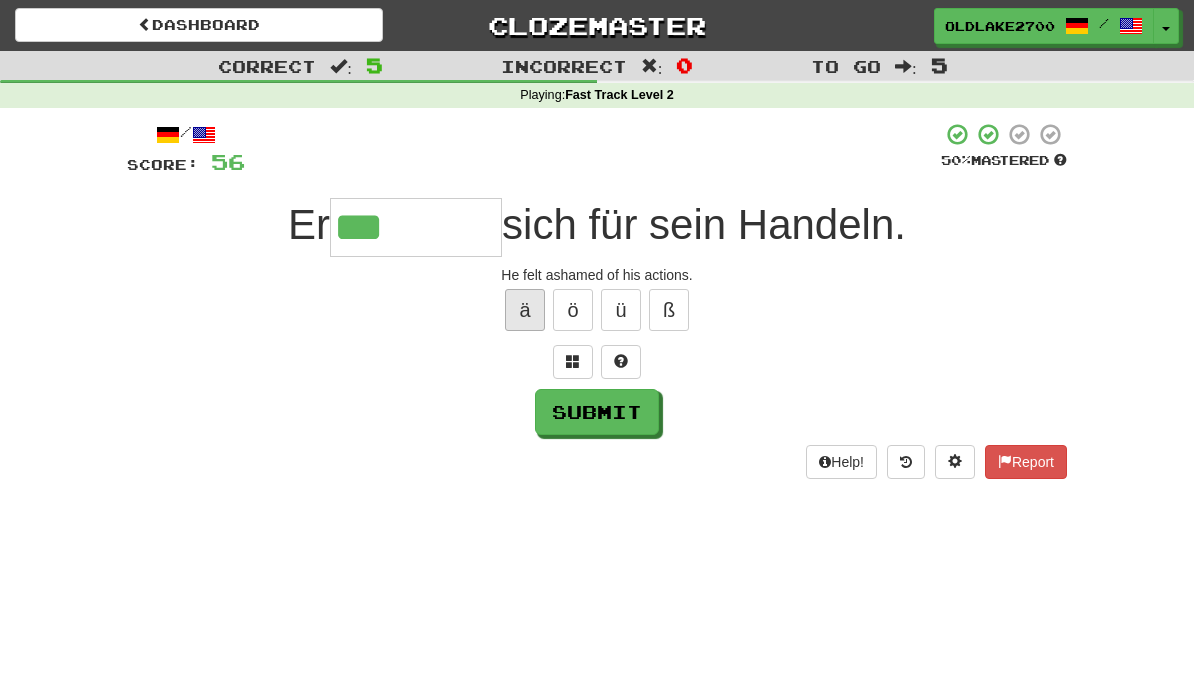 click on "ä" at bounding box center [525, 310] 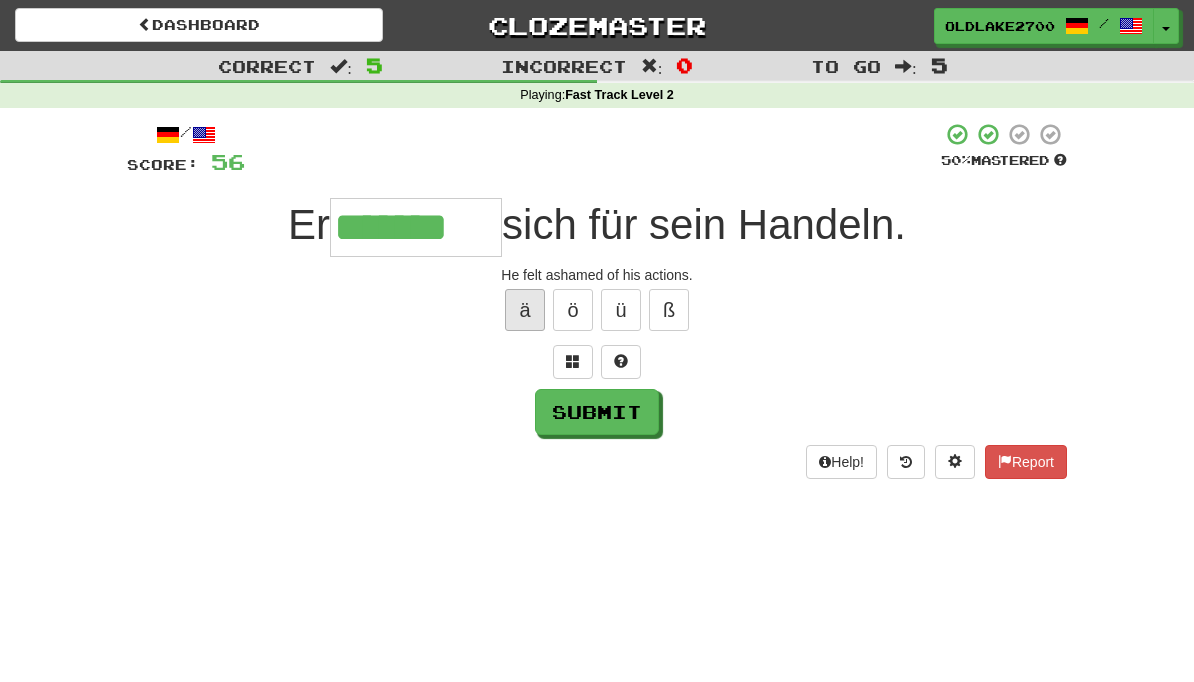 type on "*******" 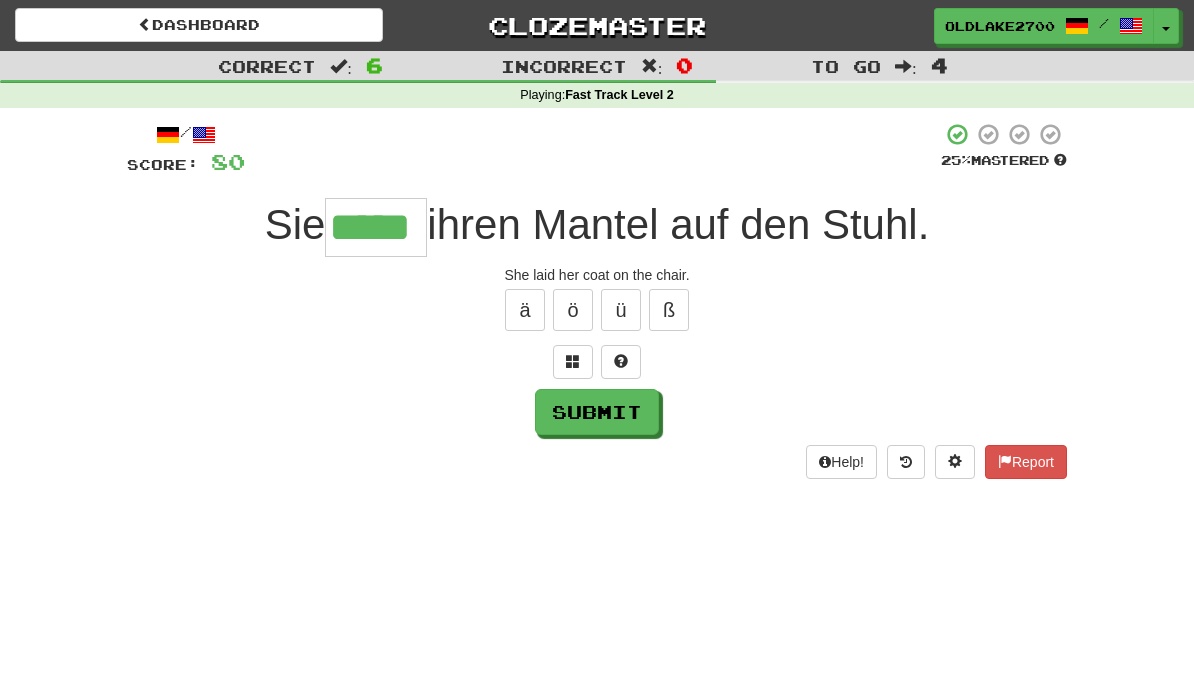 type on "*****" 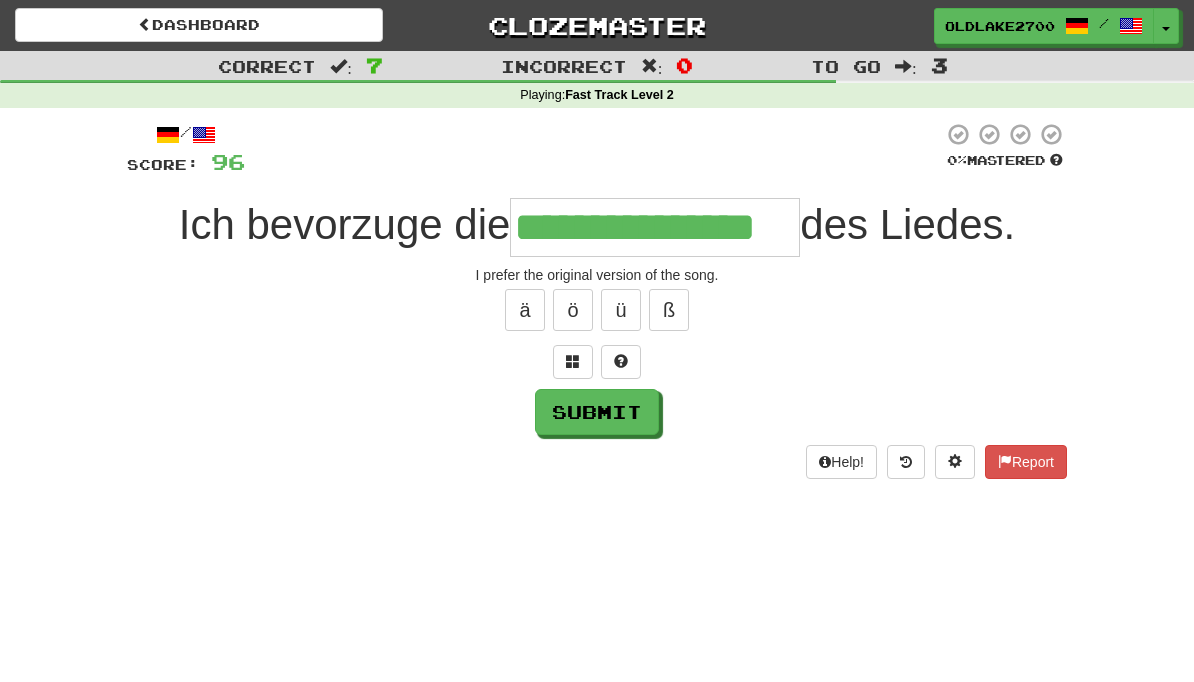 type on "**********" 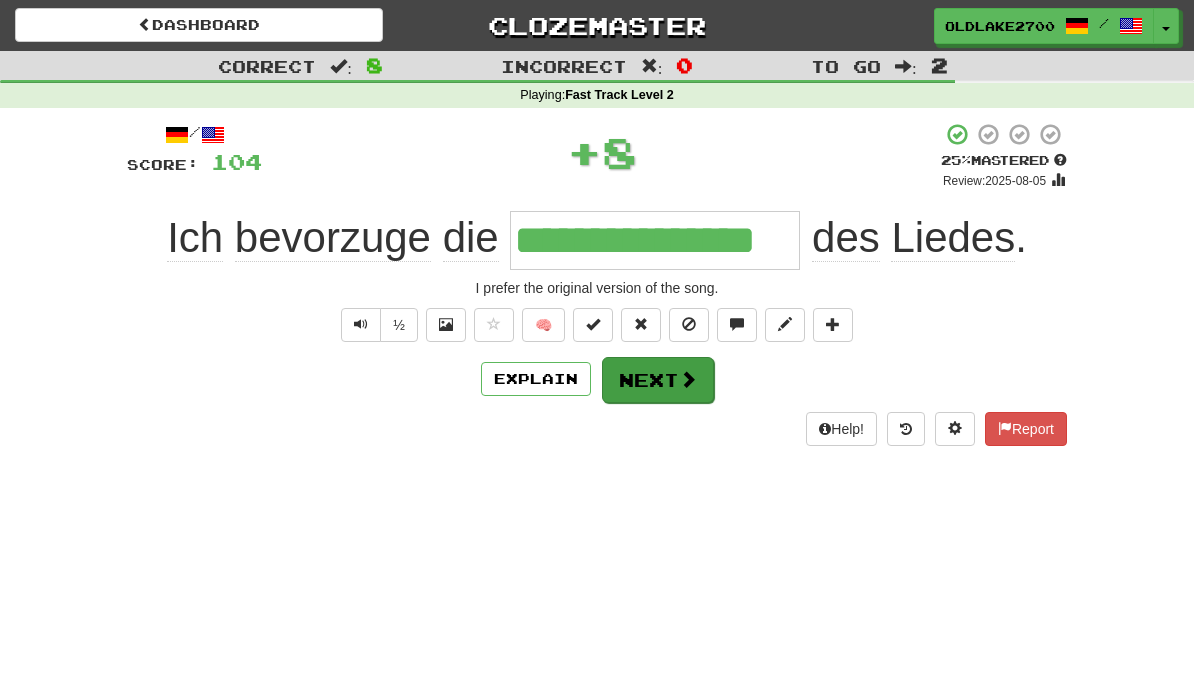 click on "Next" at bounding box center [658, 380] 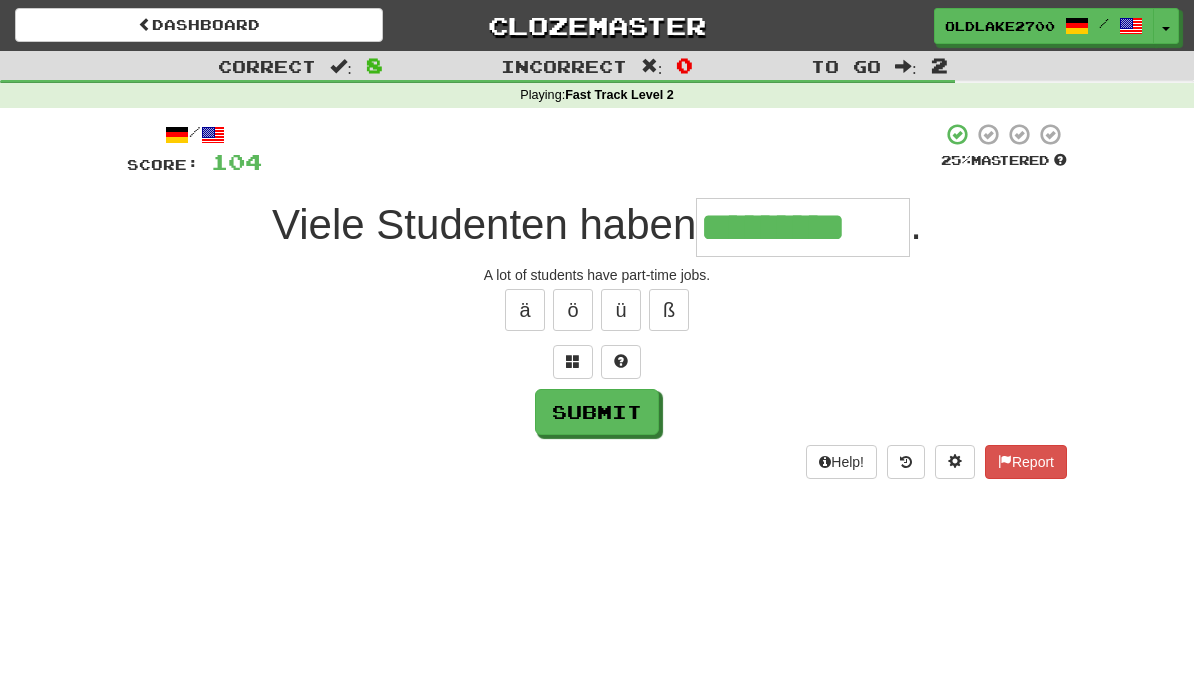 type on "*********" 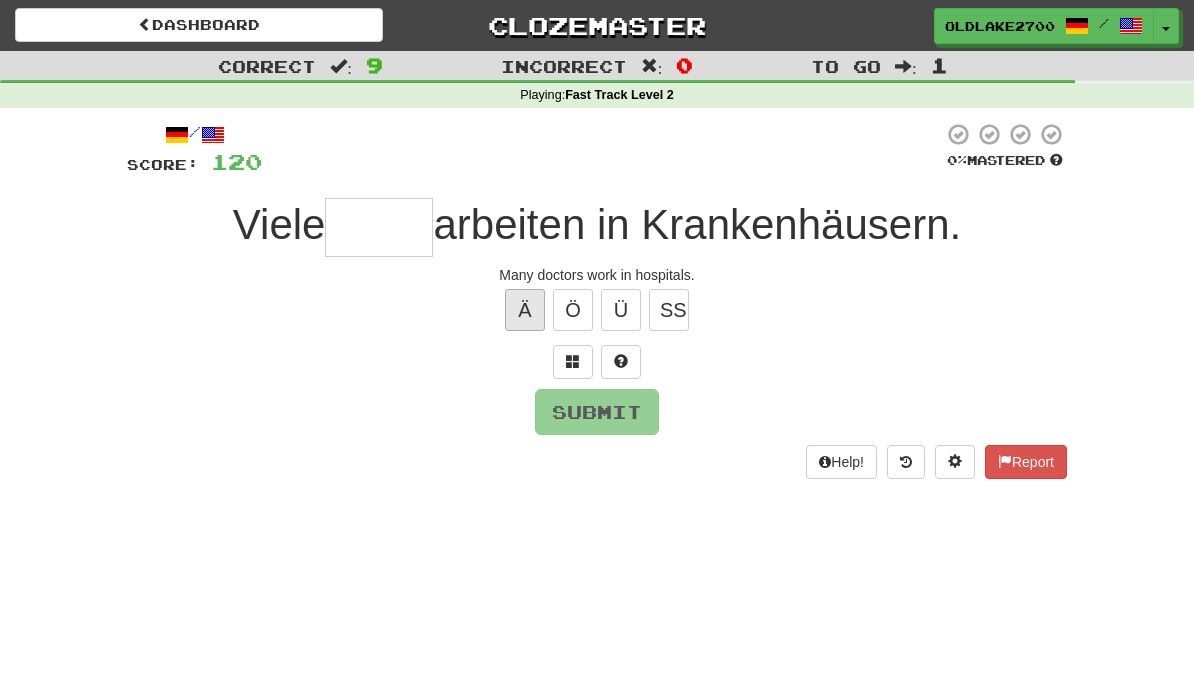 click on "Ä" at bounding box center [525, 310] 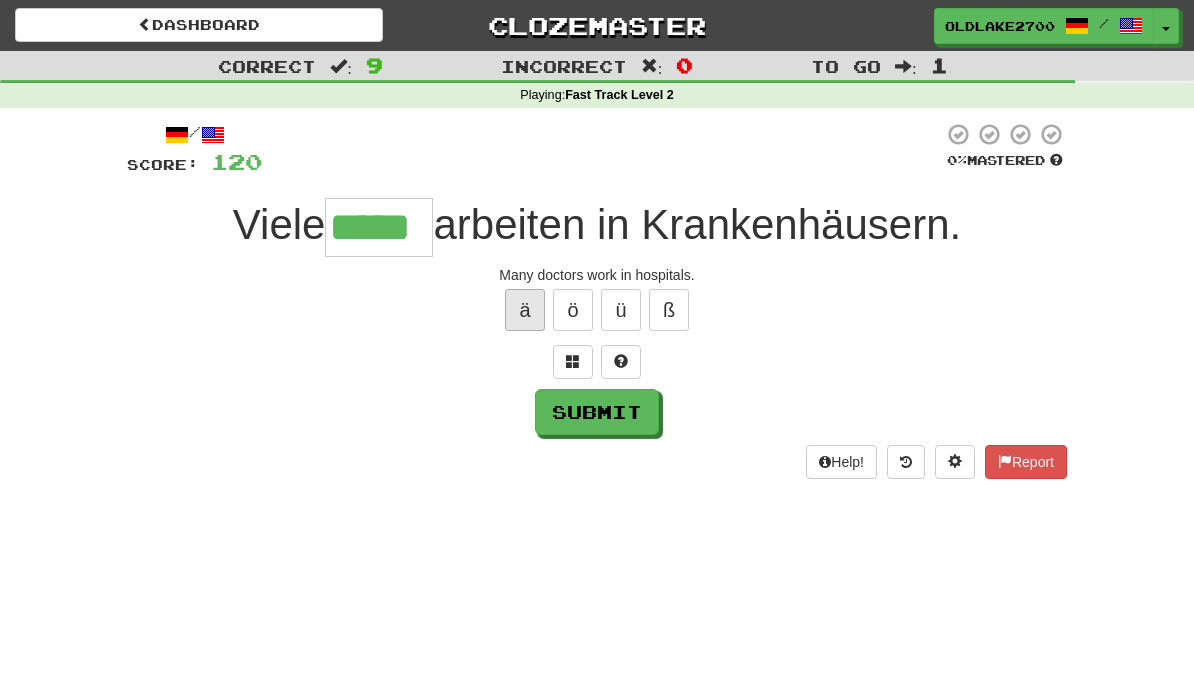type on "*****" 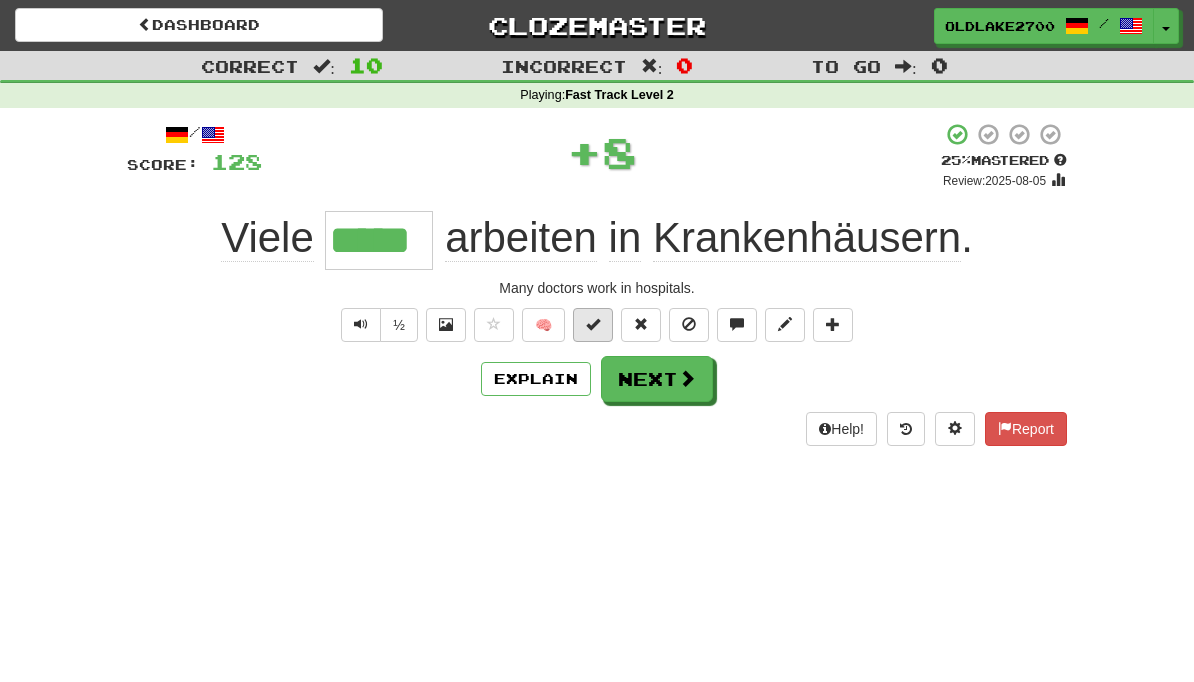 click at bounding box center (593, 324) 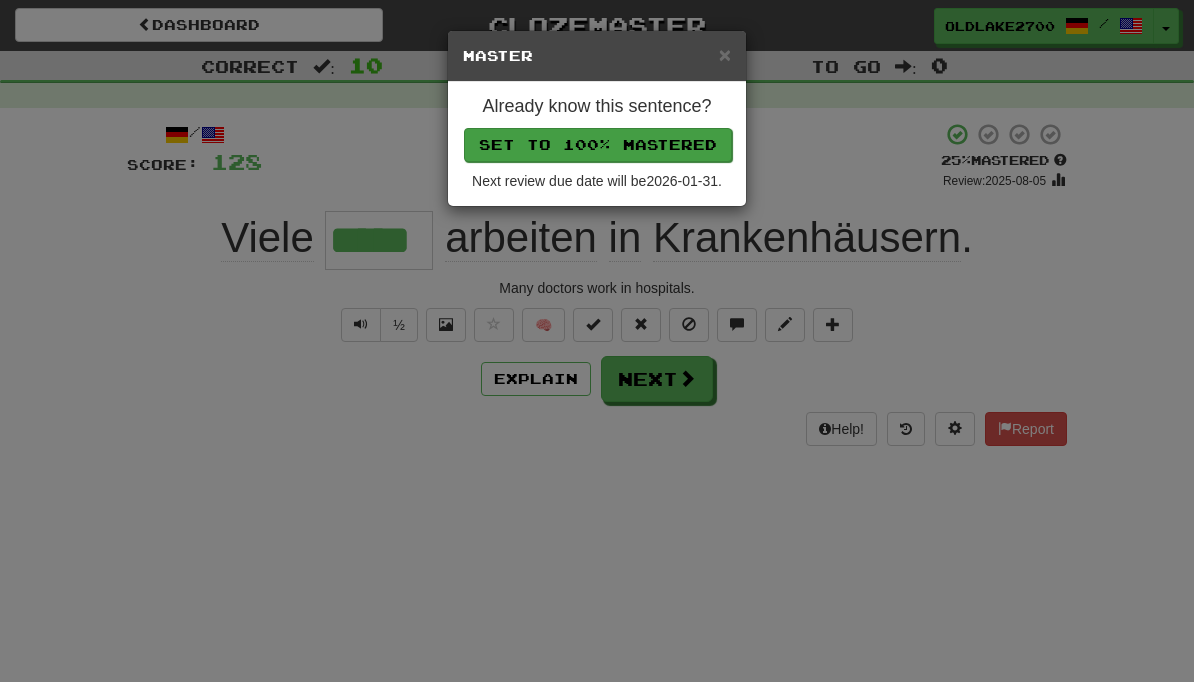 click on "Set to 100% Mastered" at bounding box center [598, 145] 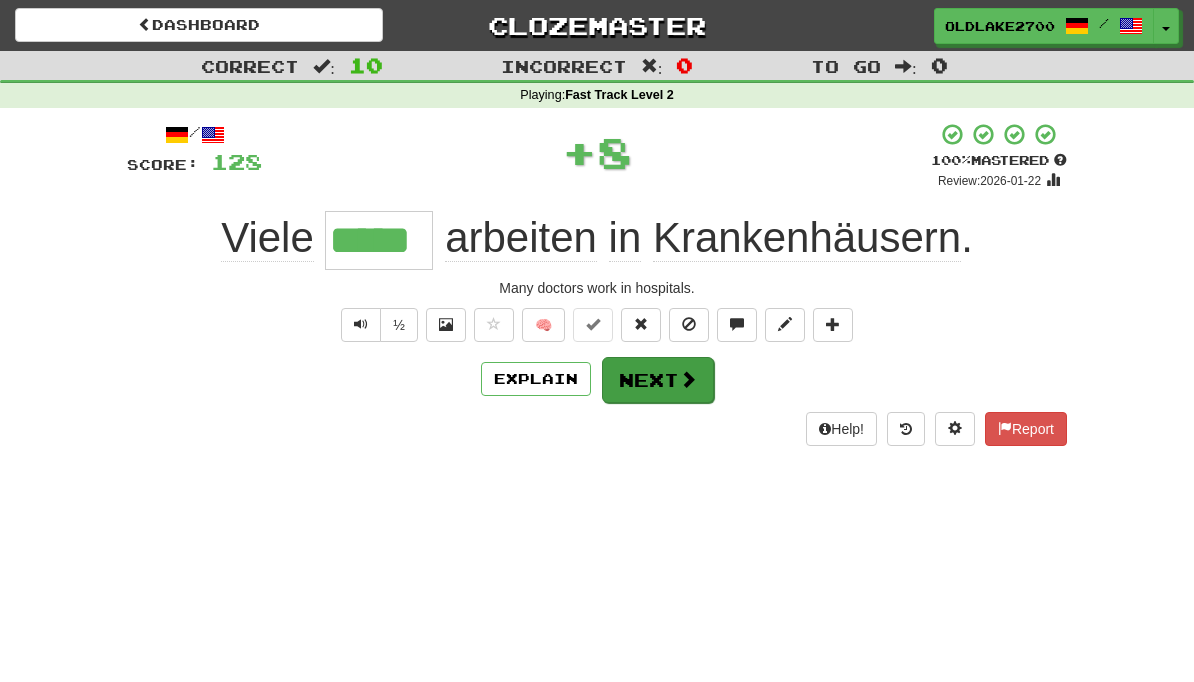 click on "Next" at bounding box center [658, 380] 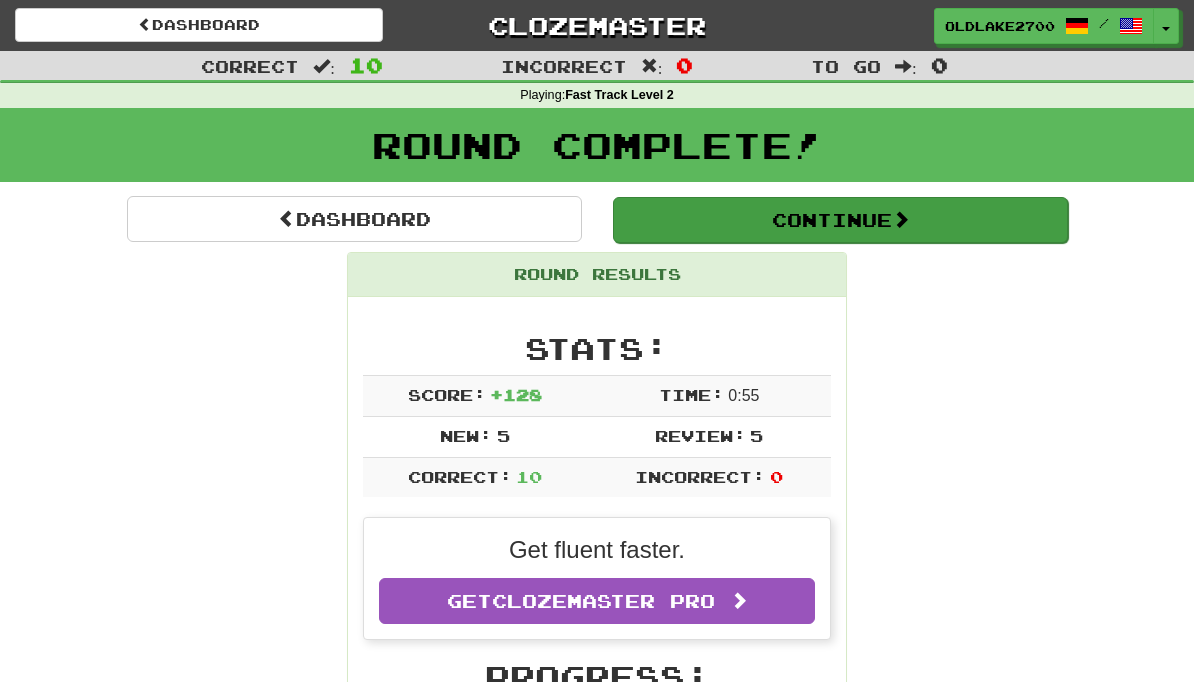click on "Continue" at bounding box center (840, 220) 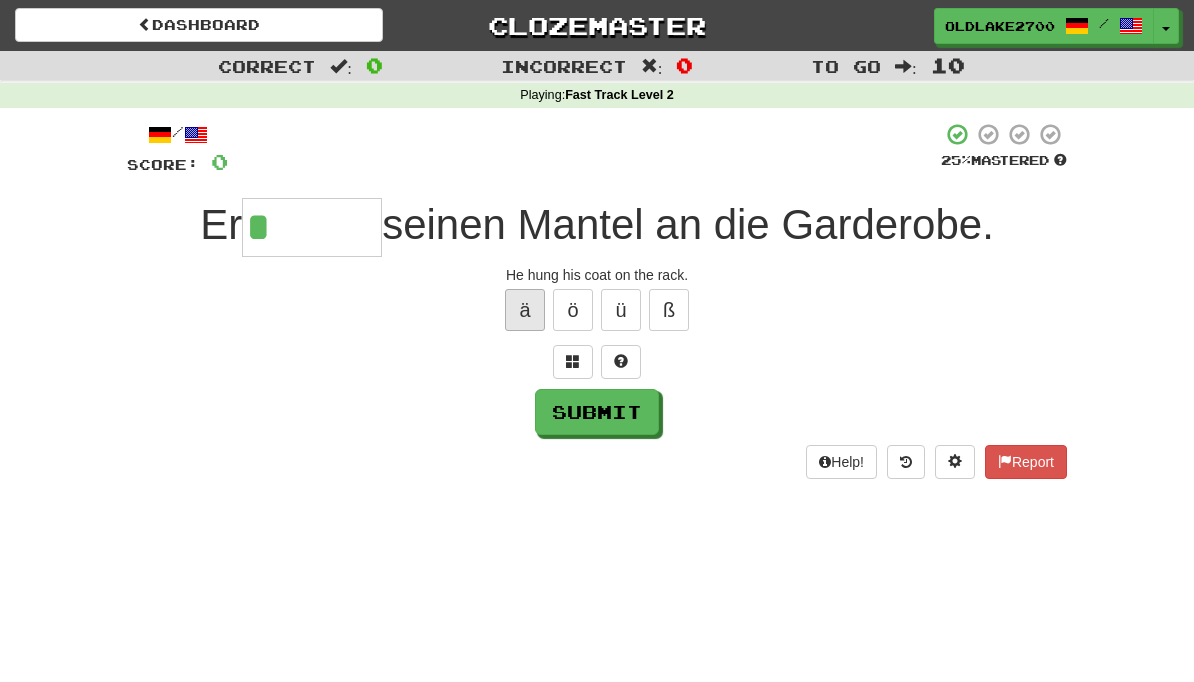 click on "ä" at bounding box center [525, 310] 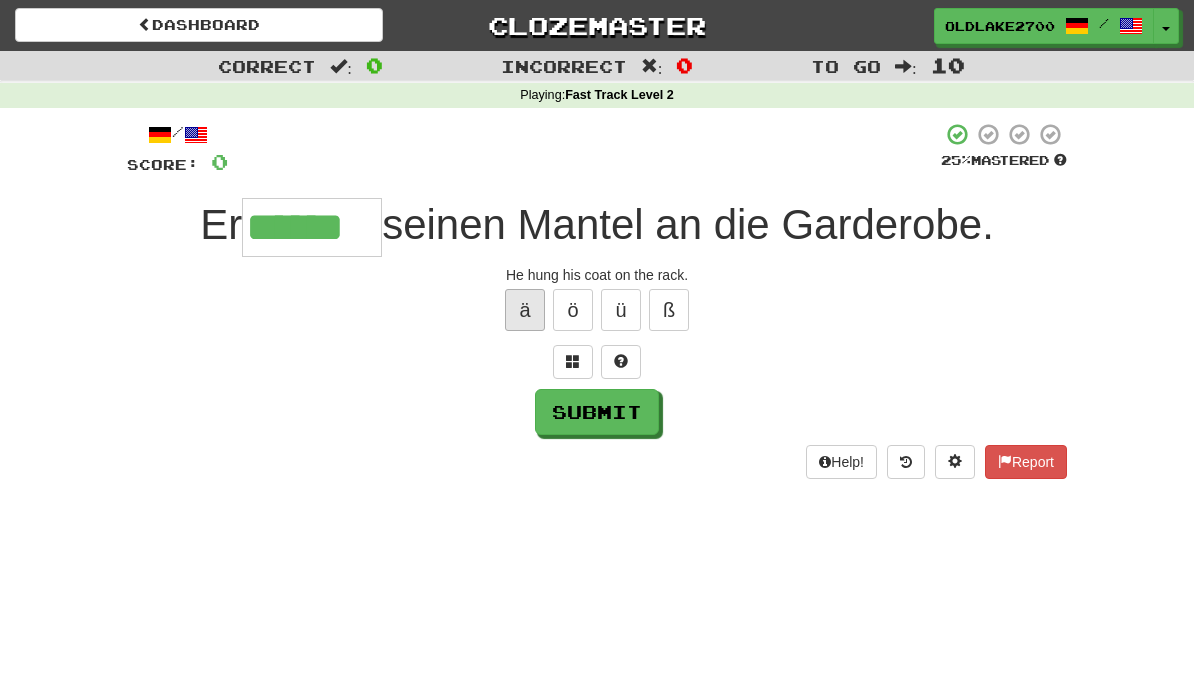 type on "******" 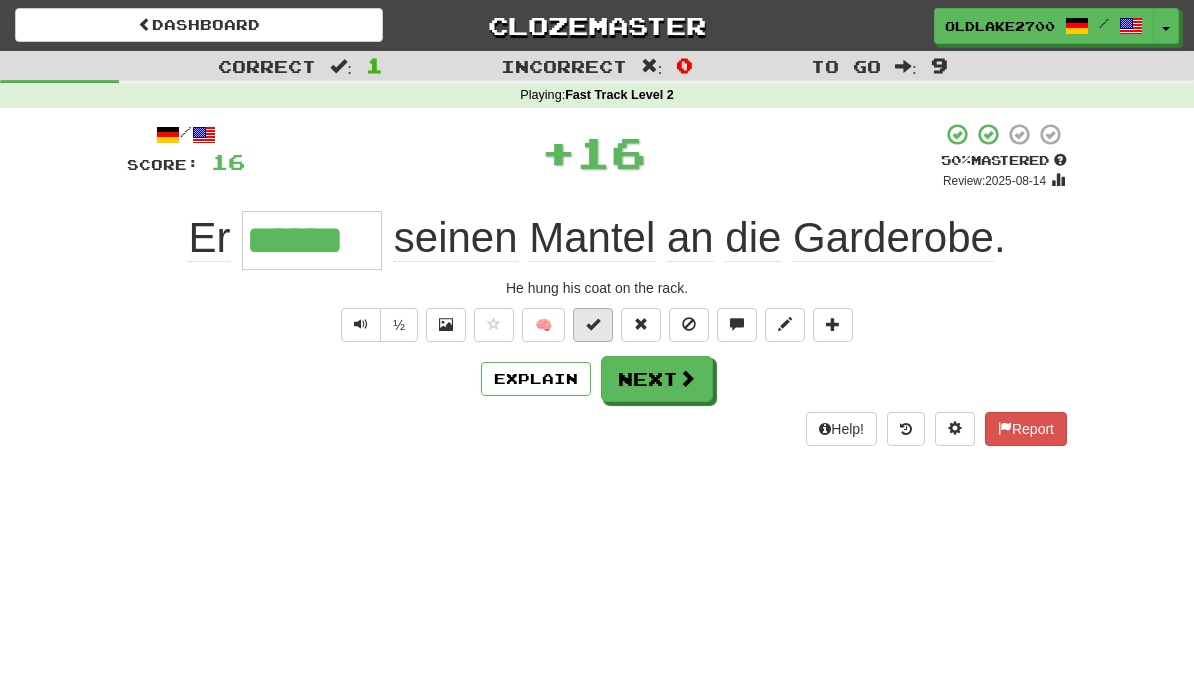 click at bounding box center [593, 324] 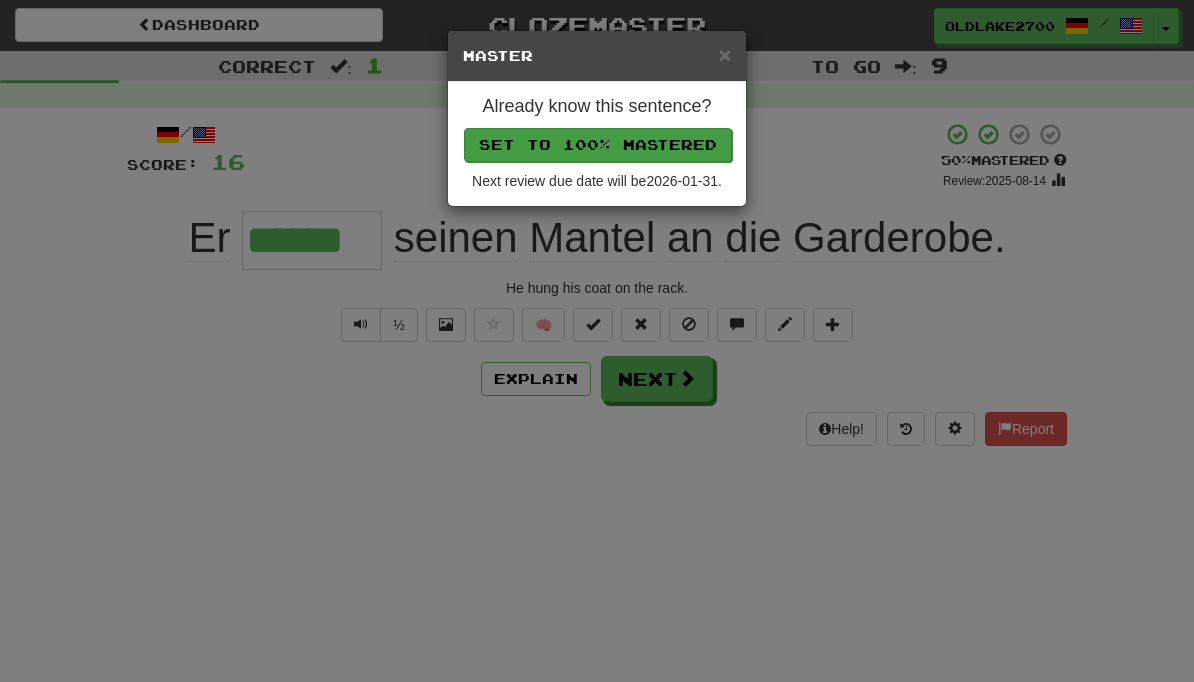 click on "Set to 100% Mastered" at bounding box center [598, 145] 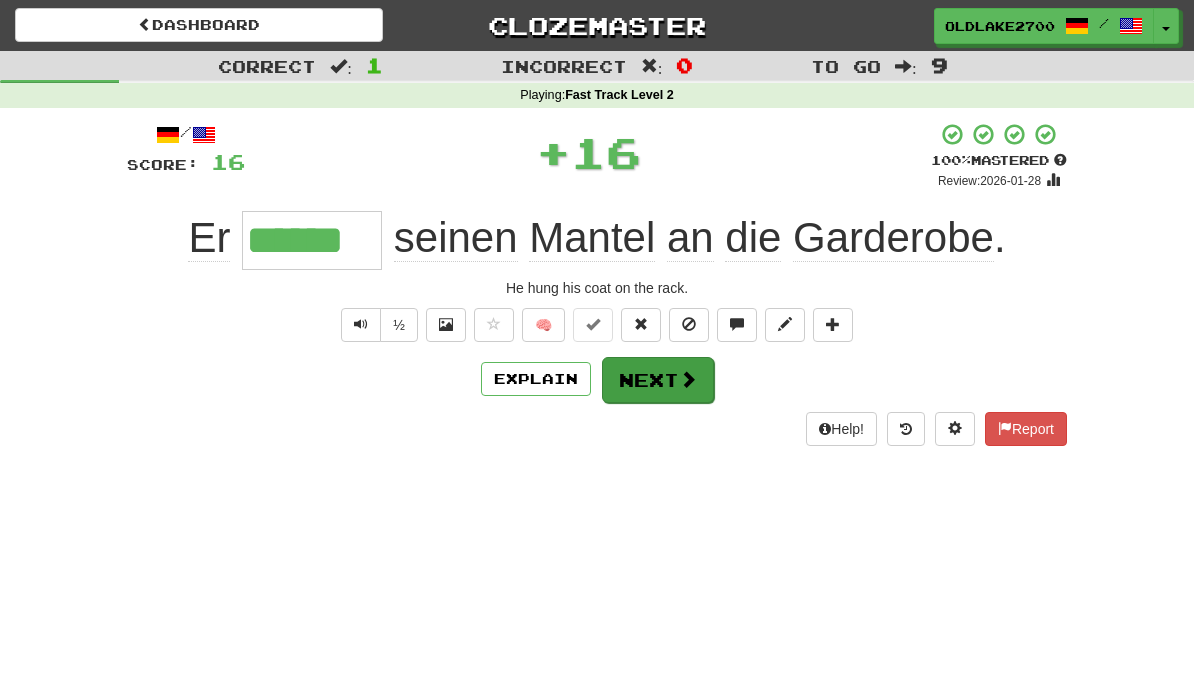 click on "Next" at bounding box center [658, 380] 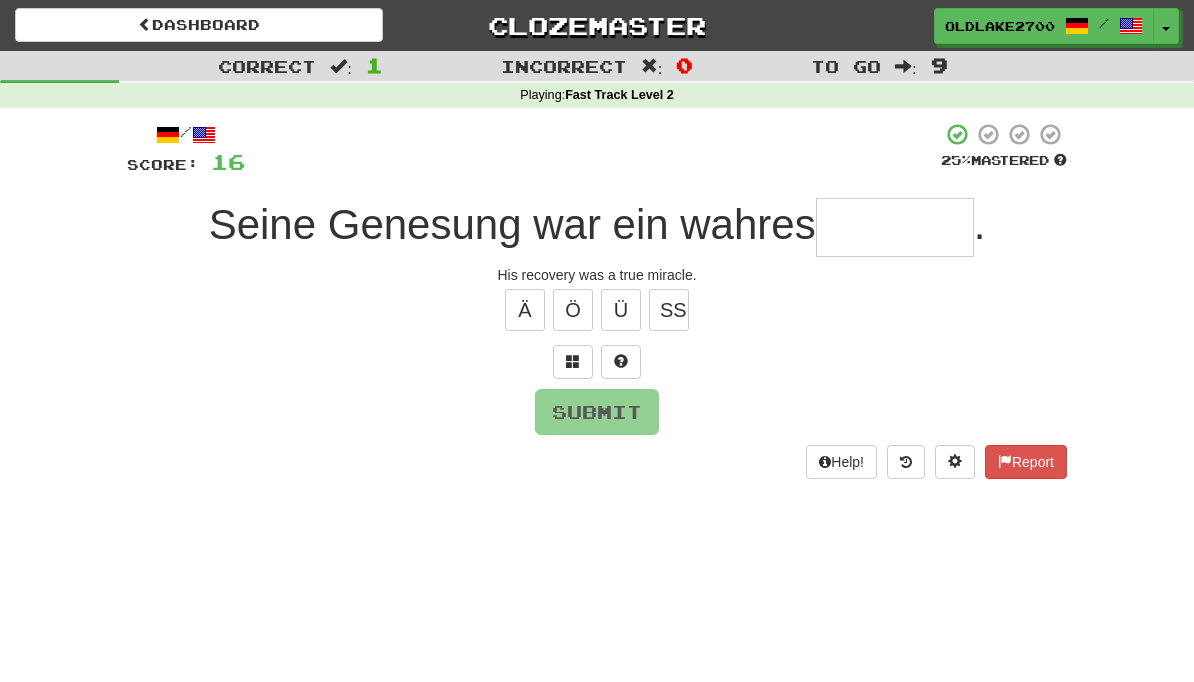 type on "*" 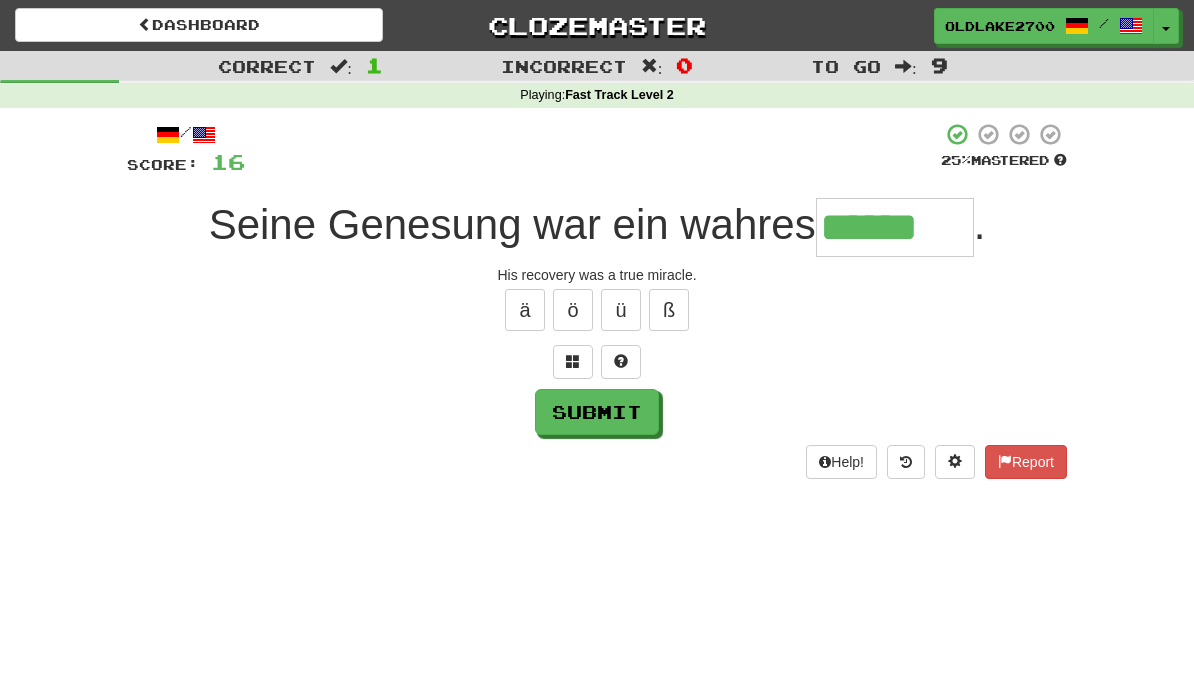type on "******" 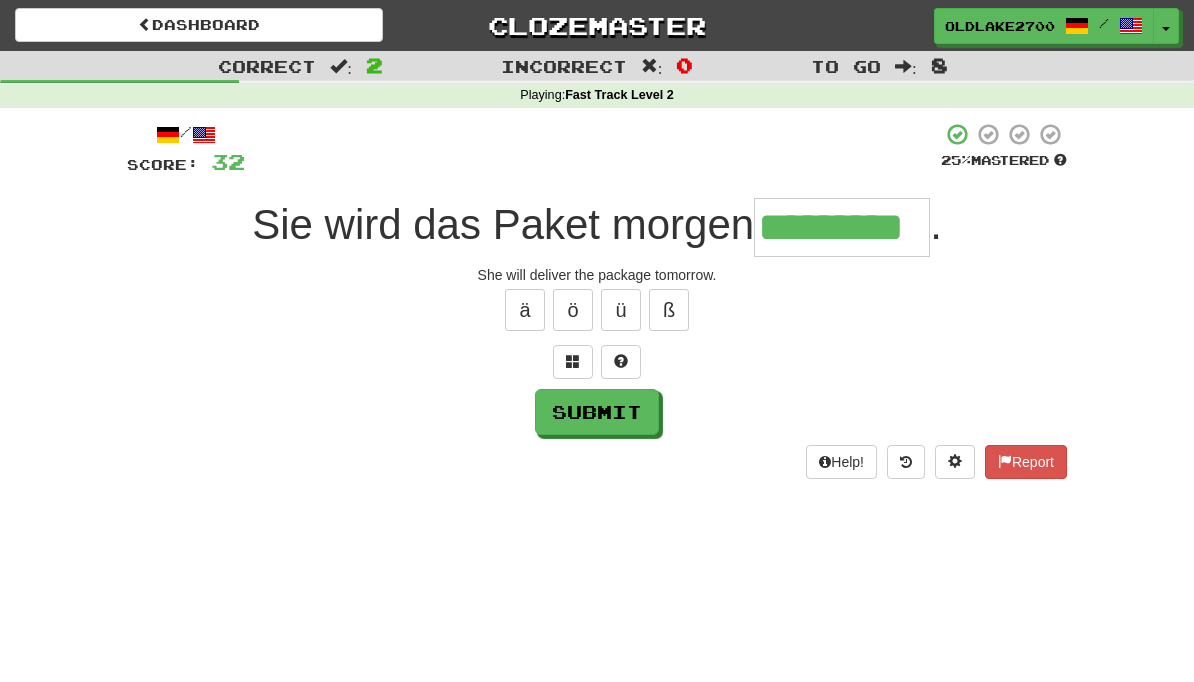 type on "*********" 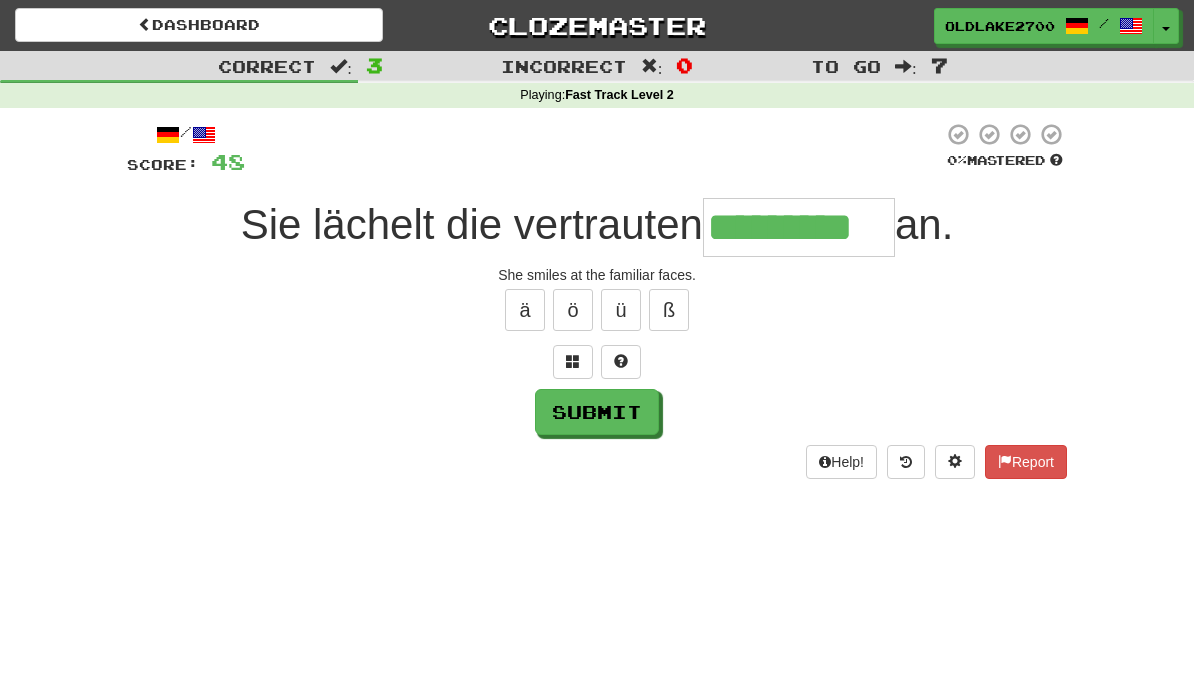 type on "*********" 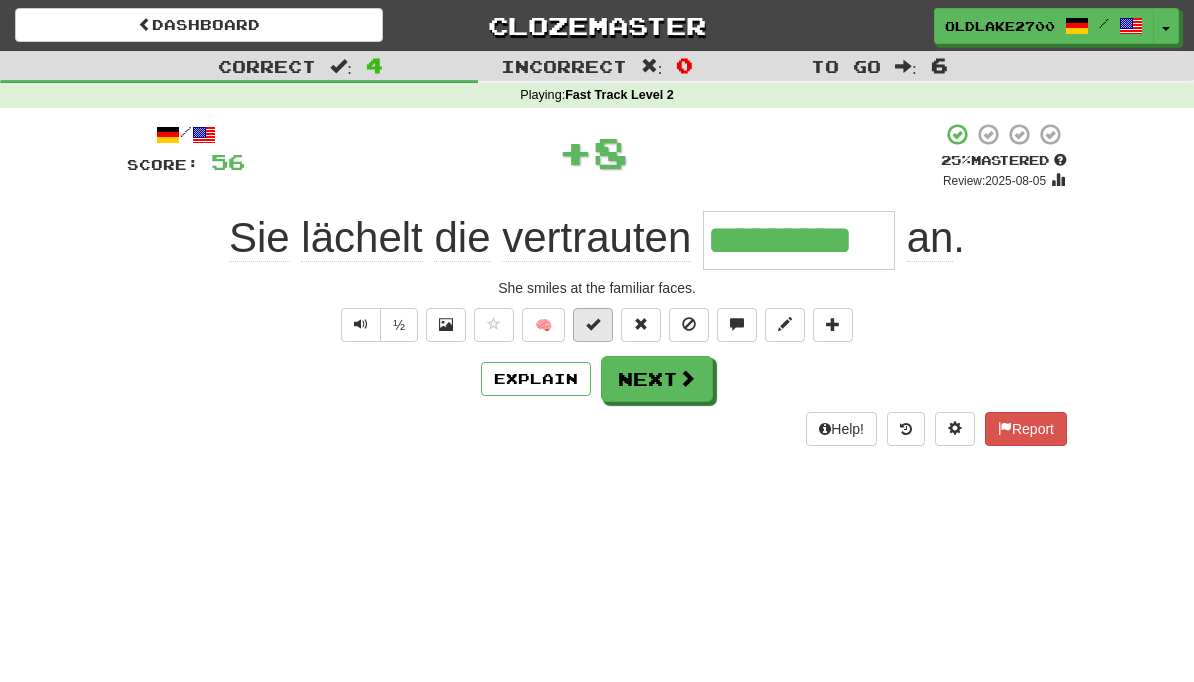 click at bounding box center [593, 325] 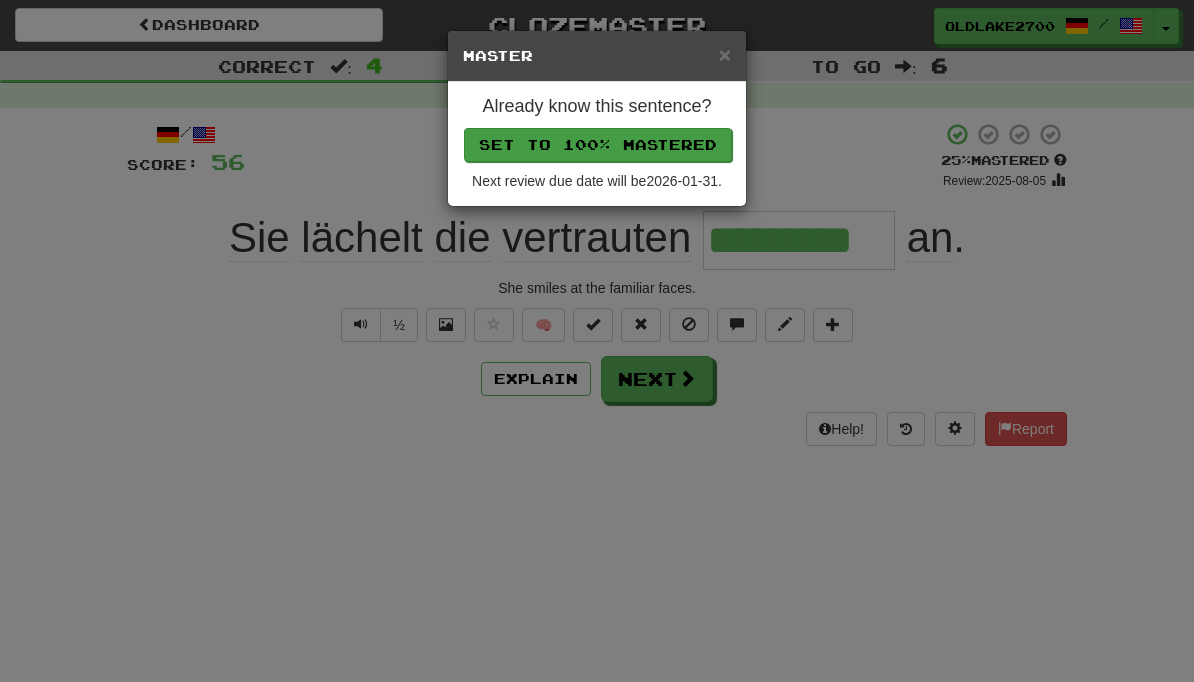 click on "Set to 100% Mastered" at bounding box center (598, 145) 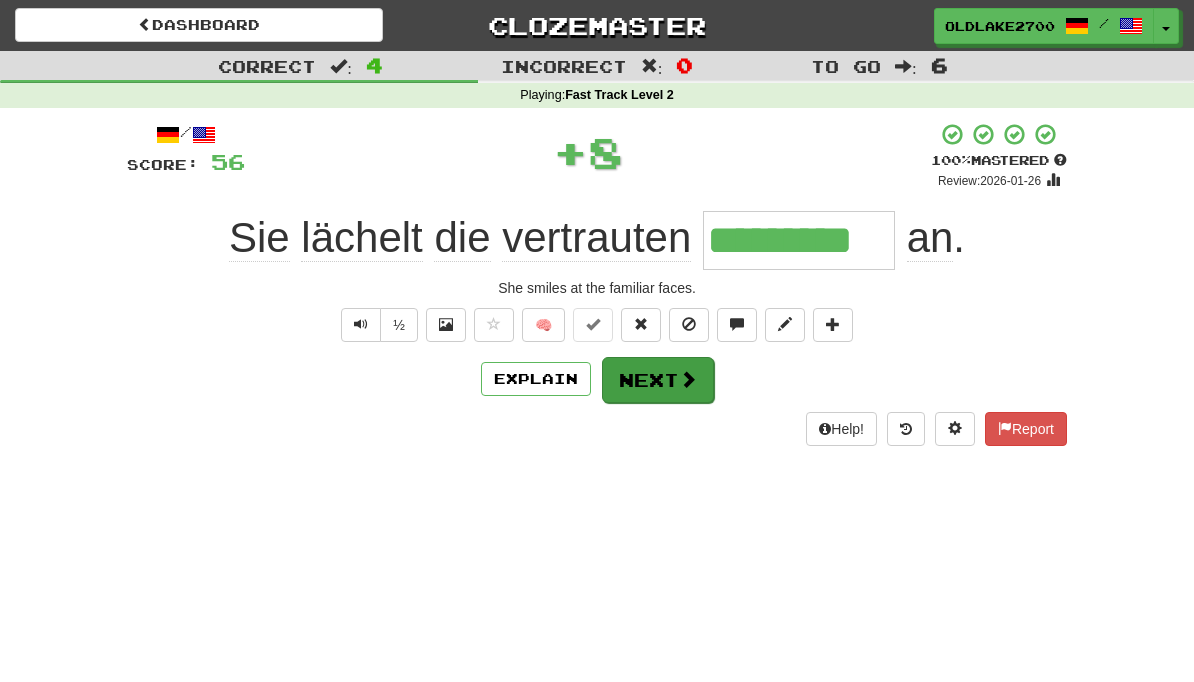 click on "Next" at bounding box center [658, 380] 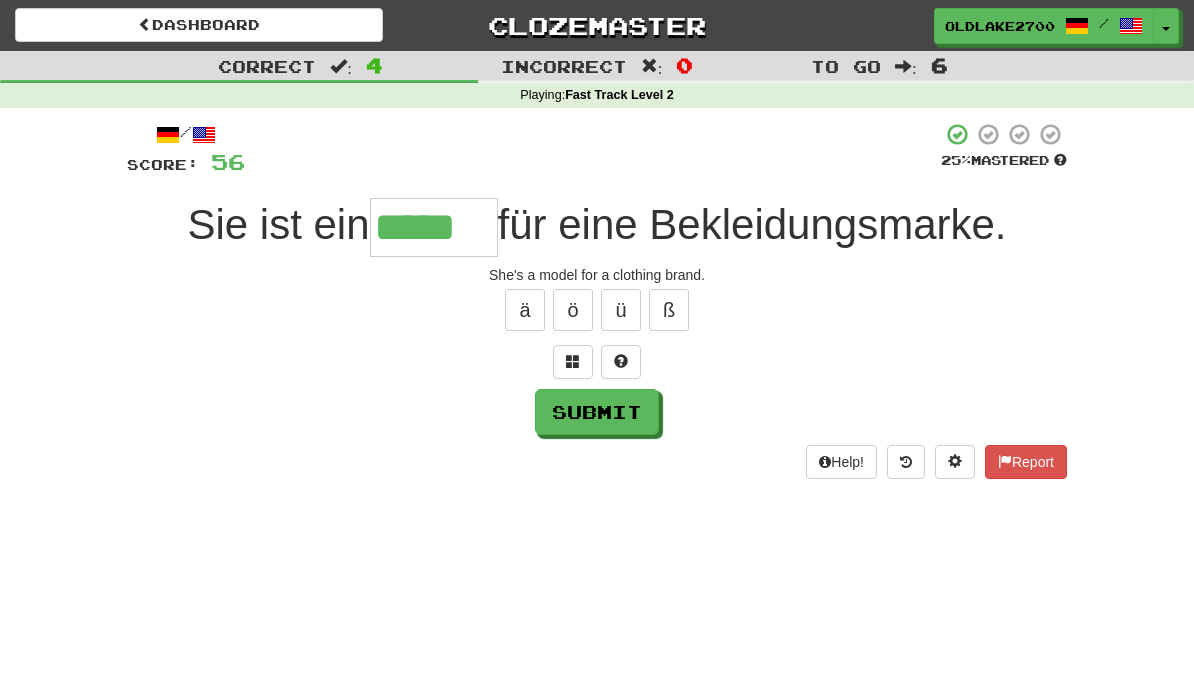type on "*****" 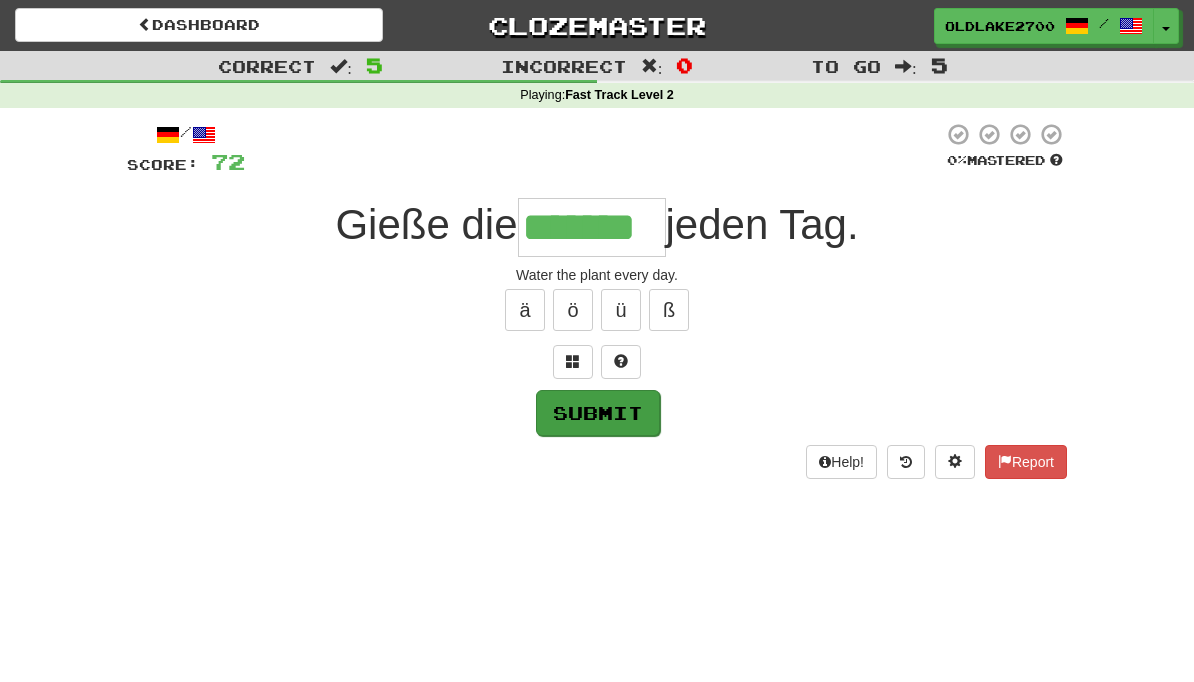 type on "*******" 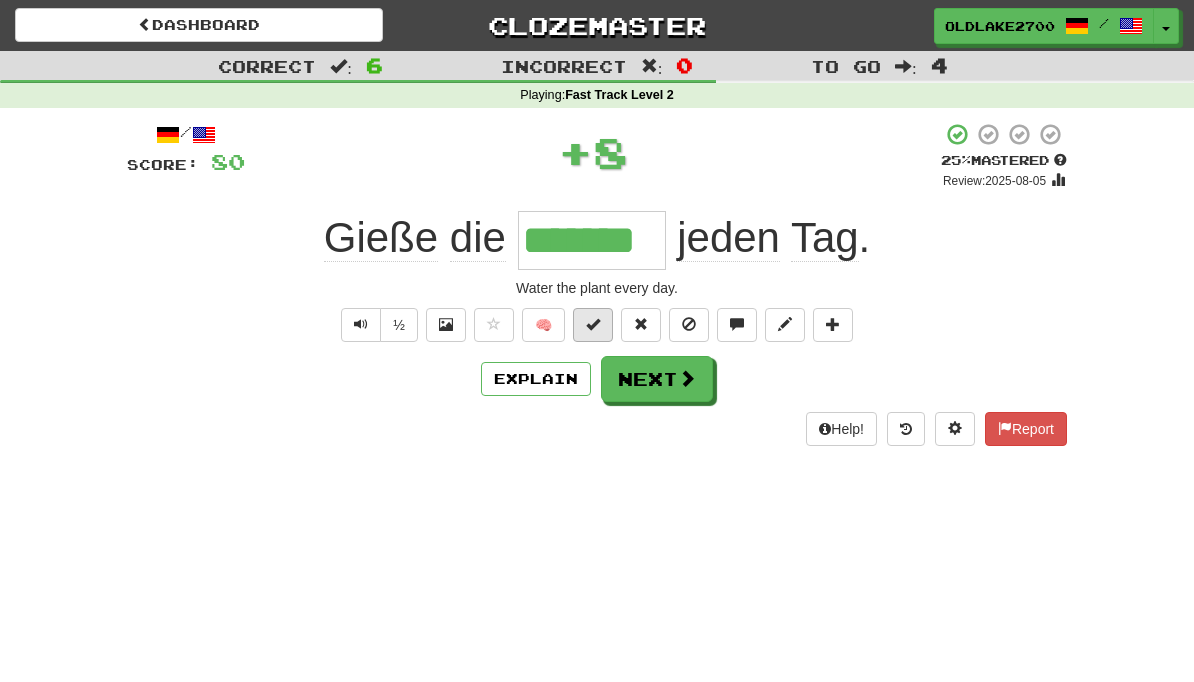 click at bounding box center [593, 324] 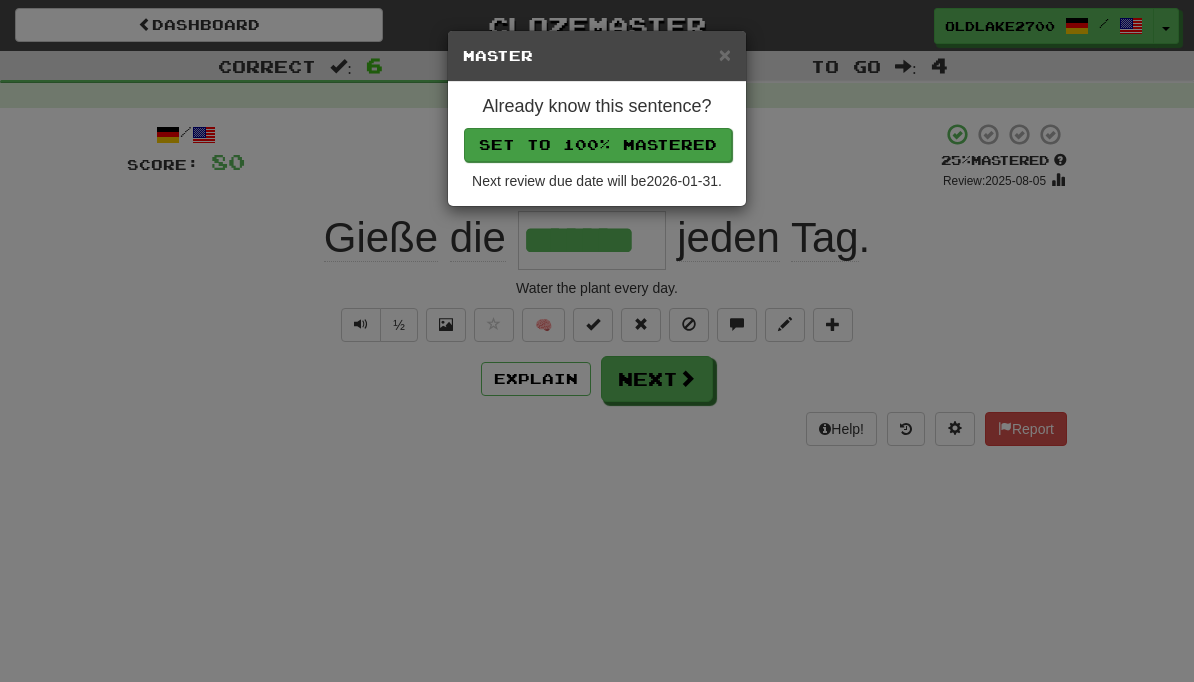 click on "Set to 100% Mastered" at bounding box center [598, 145] 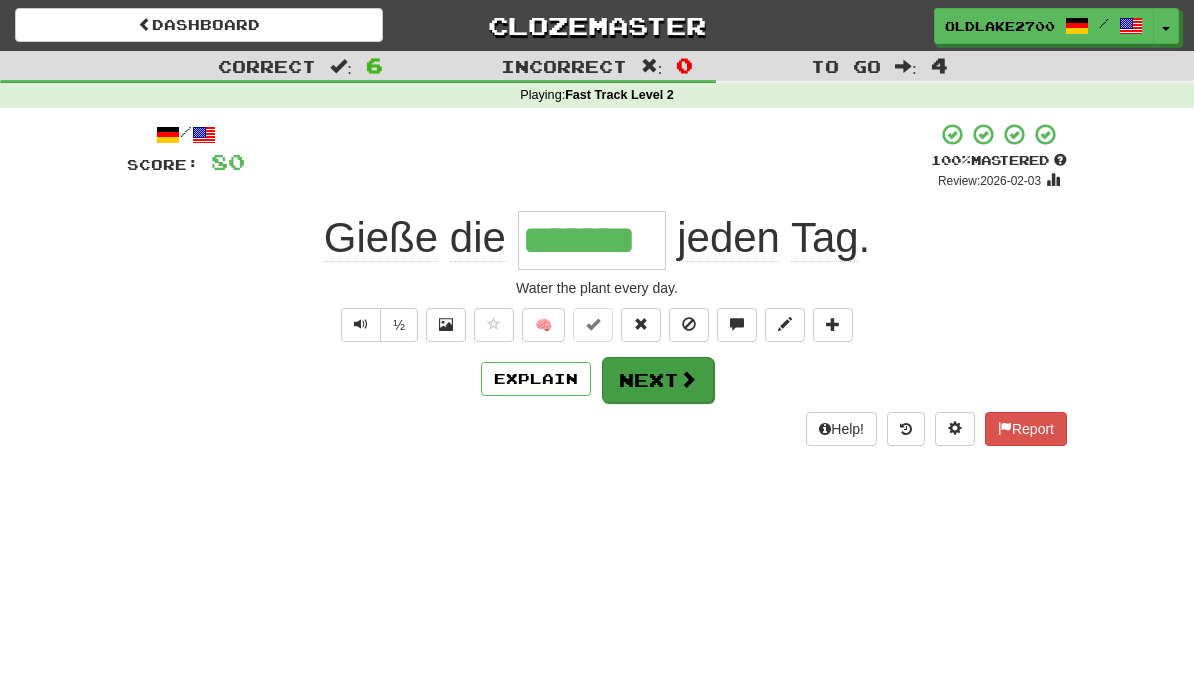 click on "Next" at bounding box center (658, 380) 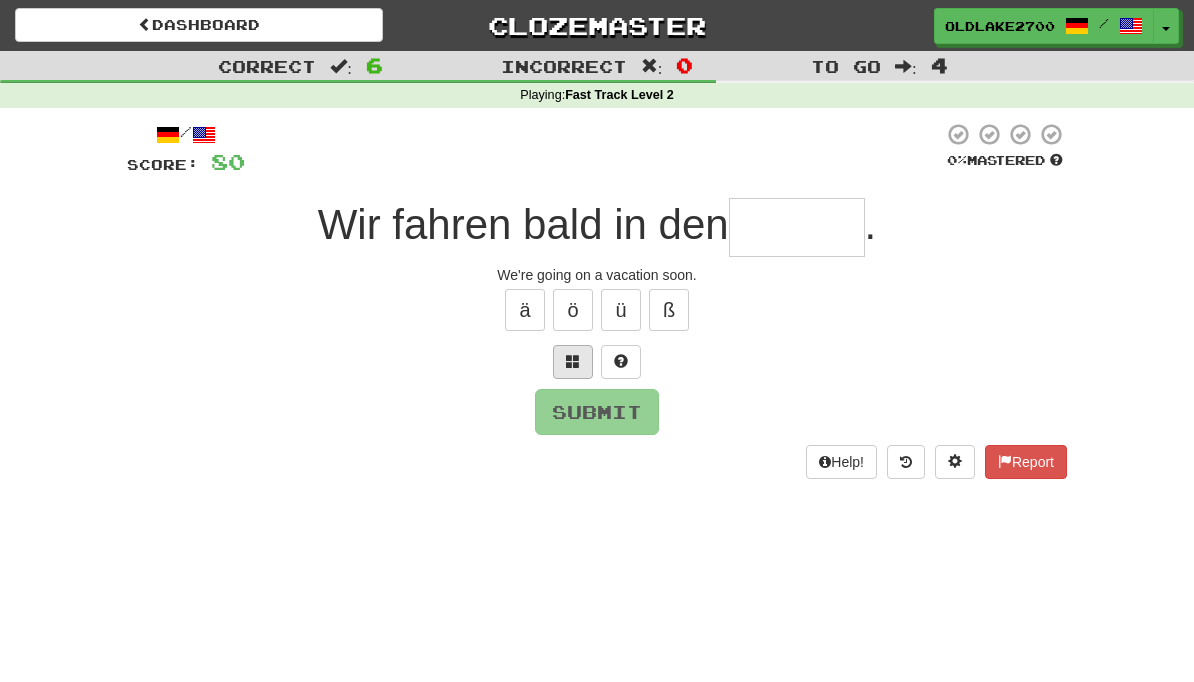 click at bounding box center [573, 361] 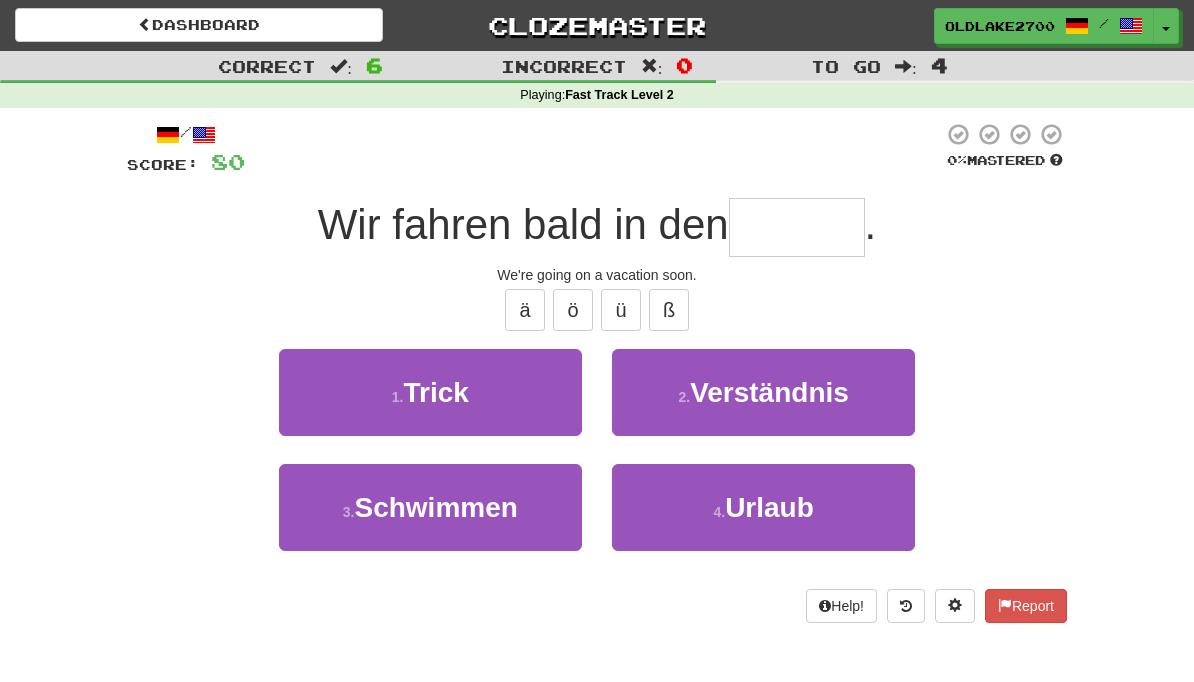 click on "4 .  Urlaub" at bounding box center (763, 521) 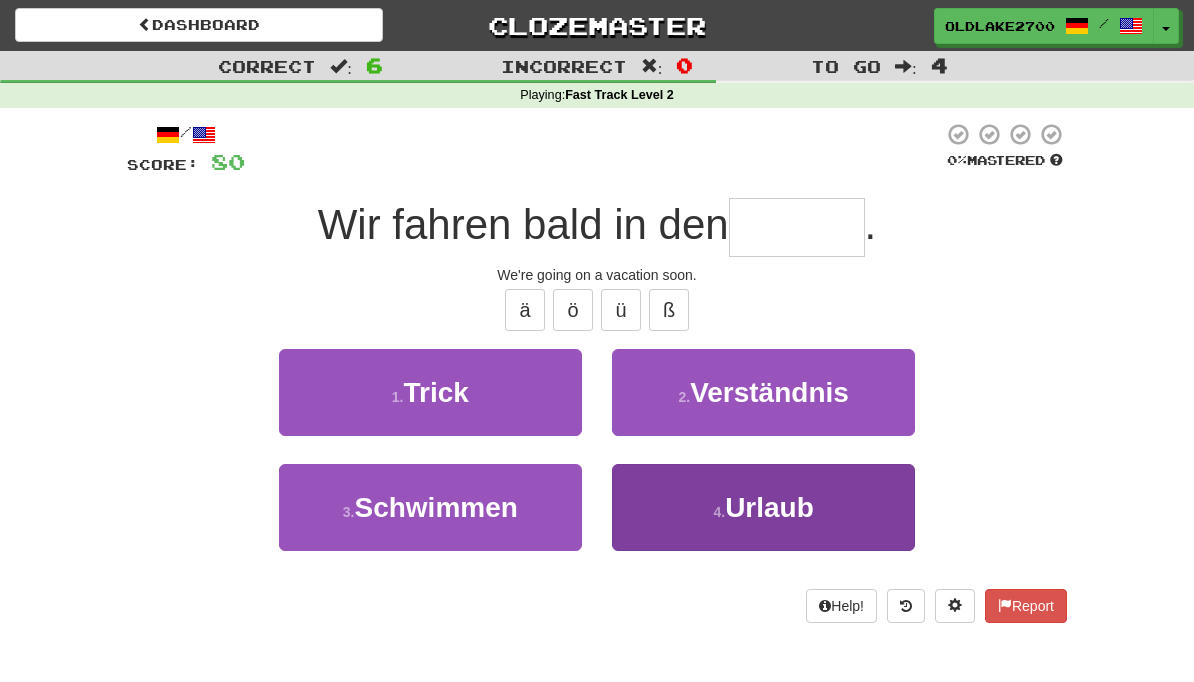 click on "Urlaub" at bounding box center (769, 507) 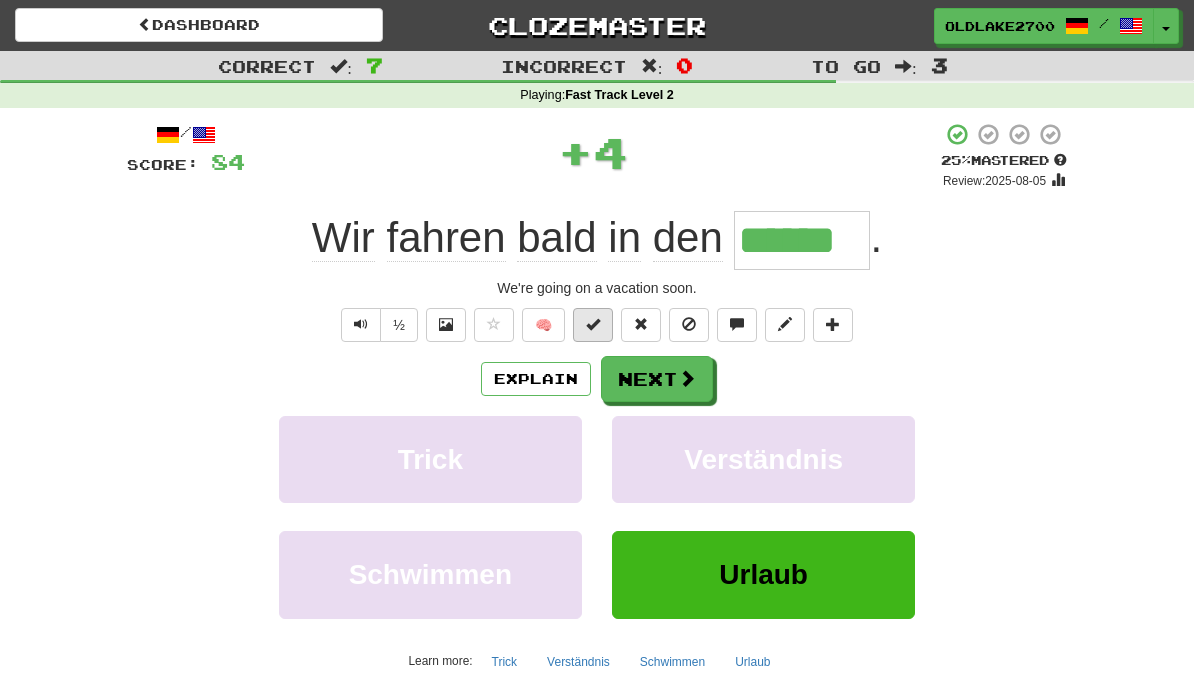 click at bounding box center [593, 325] 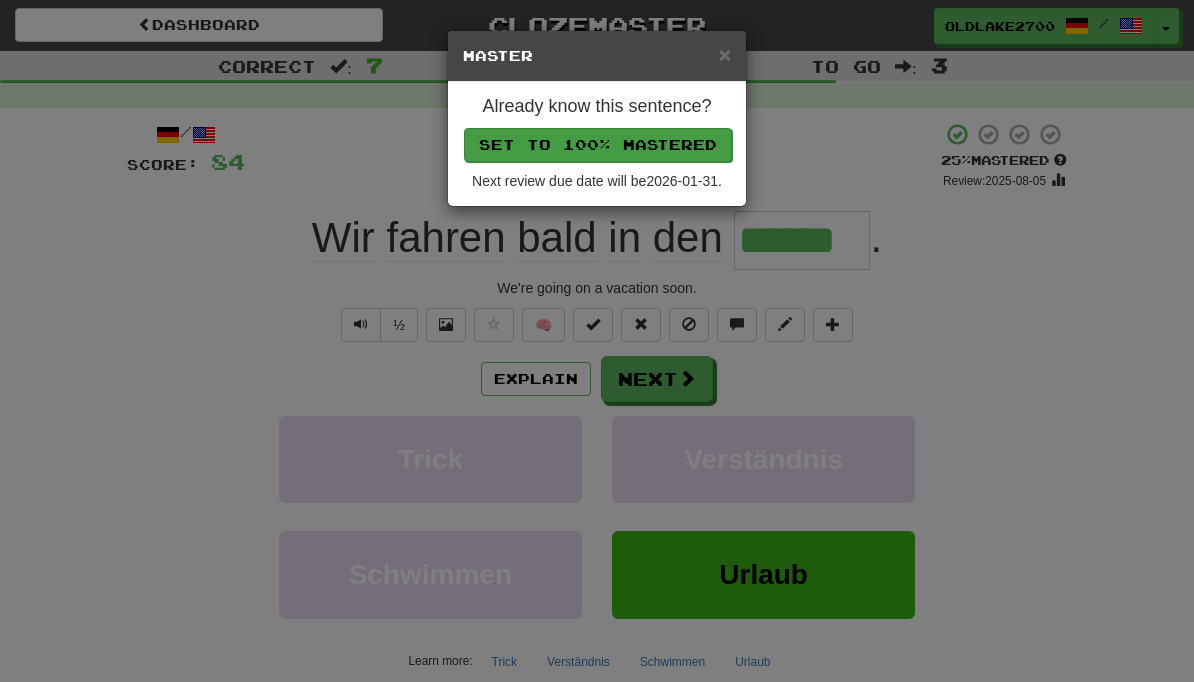 click on "Set to 100% Mastered" at bounding box center [598, 145] 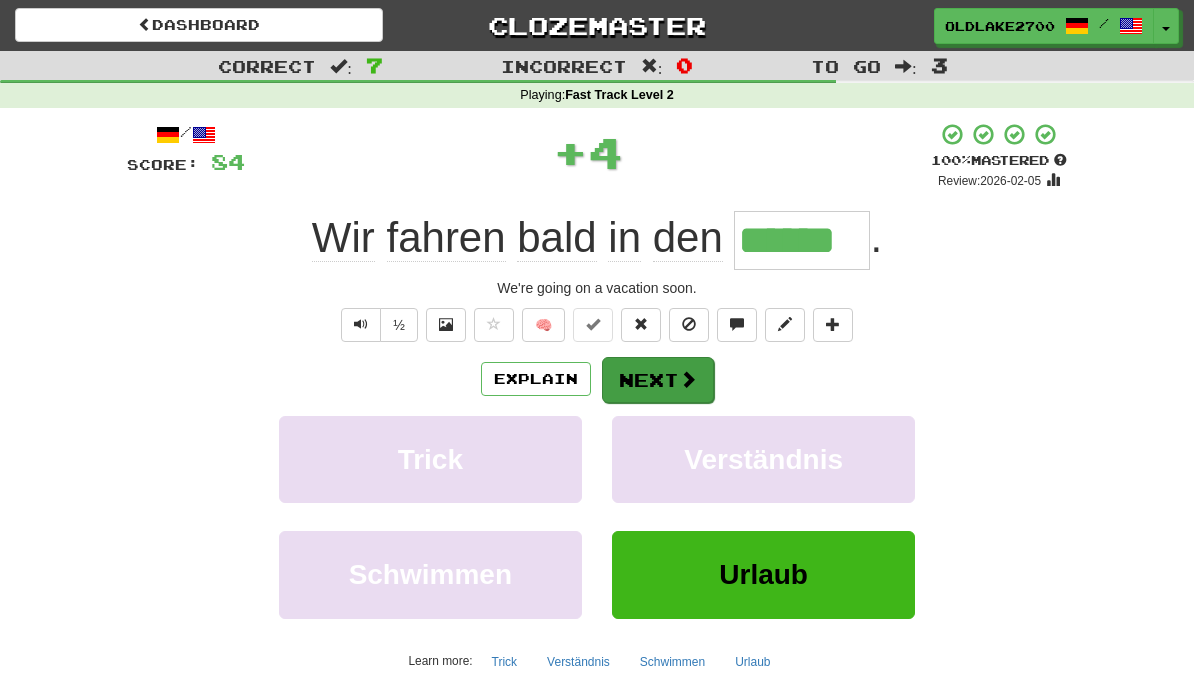 click on "Next" at bounding box center (658, 380) 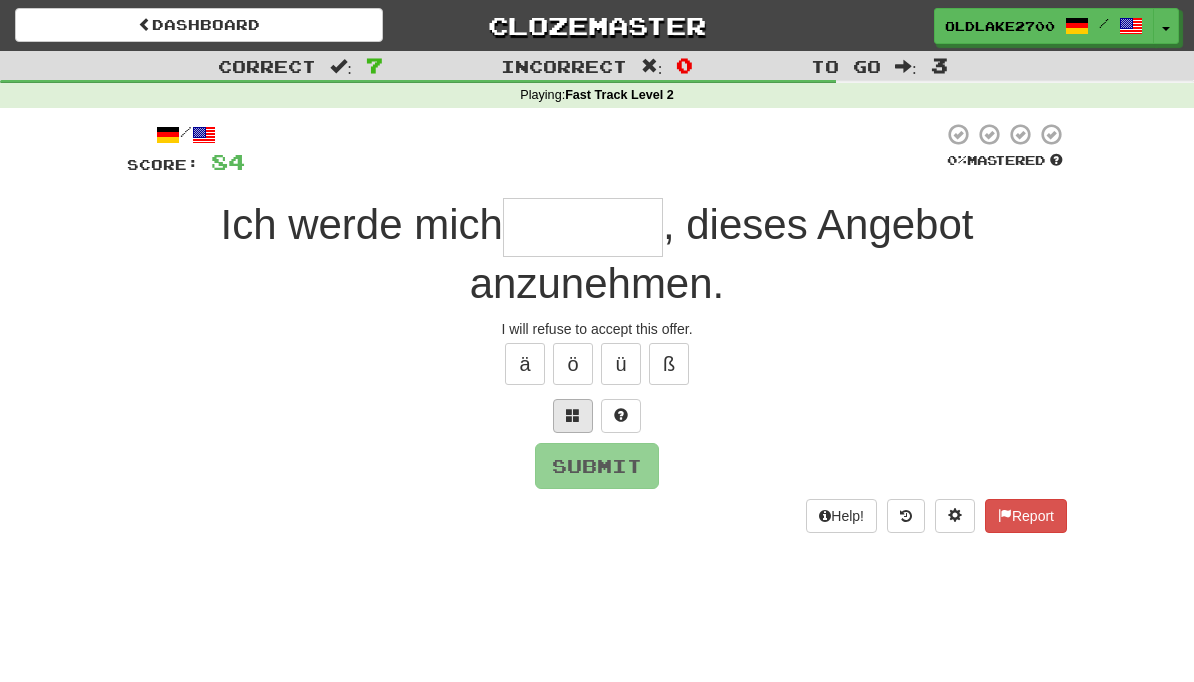click at bounding box center (573, 415) 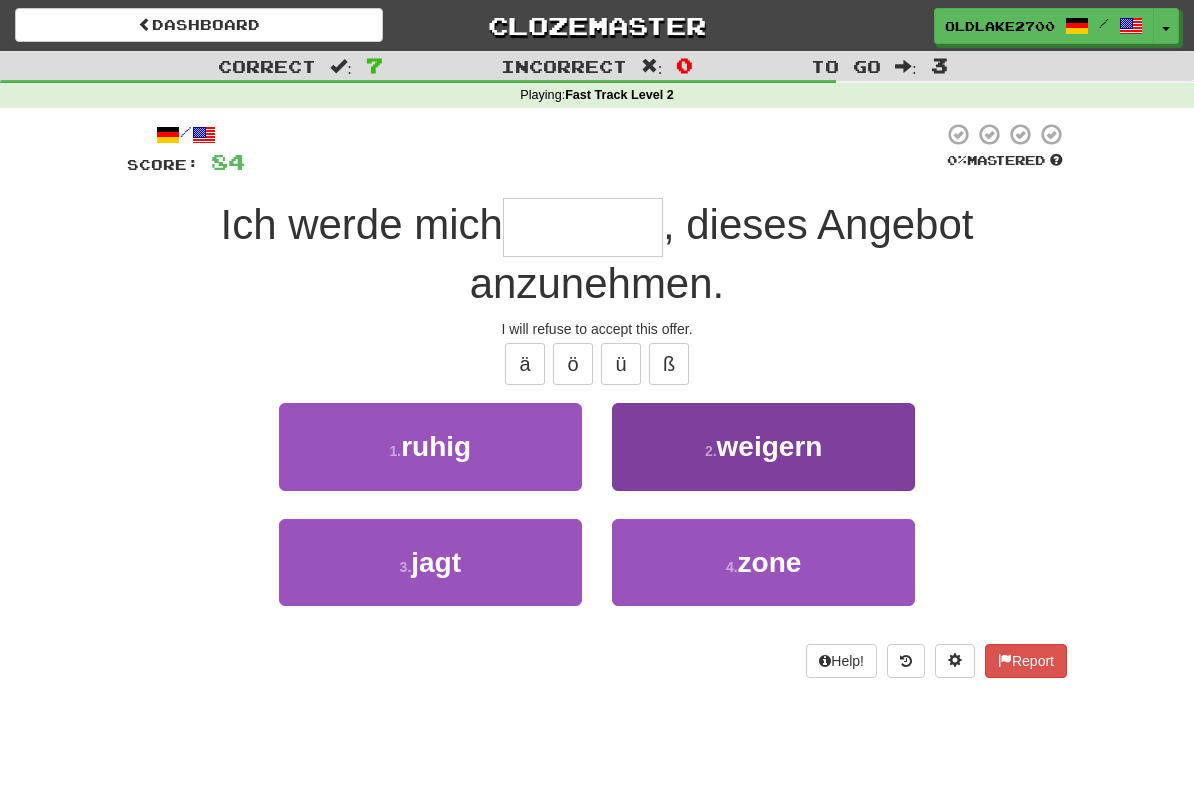 click on "2 .  weigern" at bounding box center [763, 446] 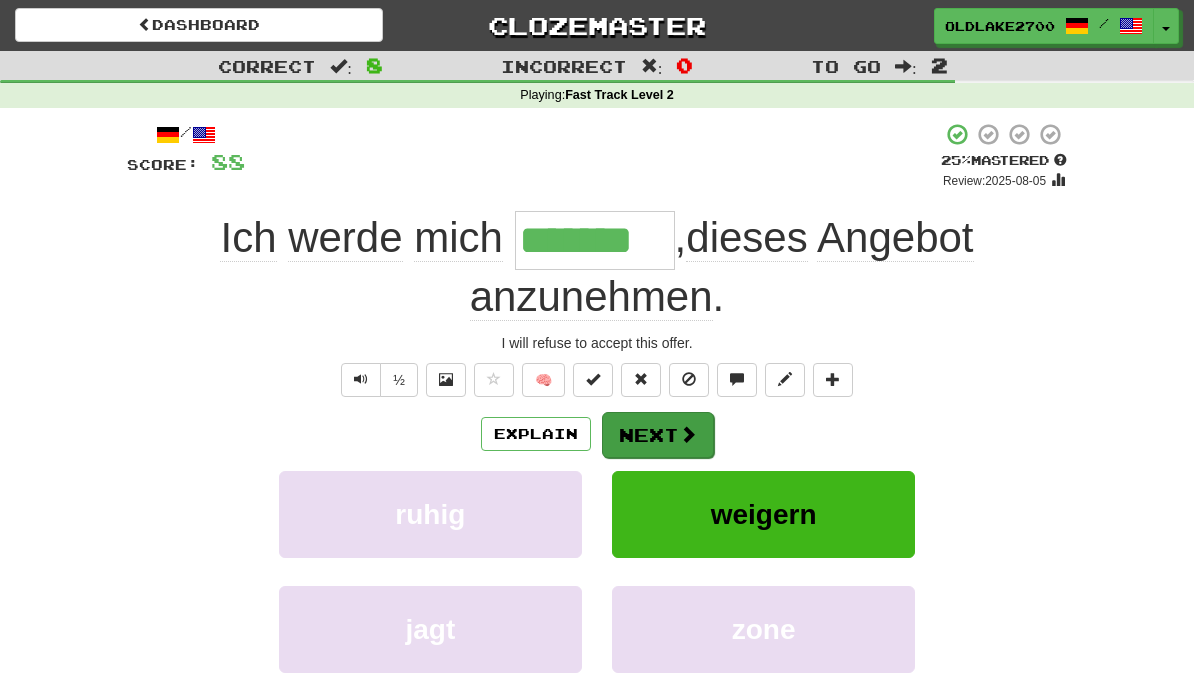 click on "Next" at bounding box center [658, 435] 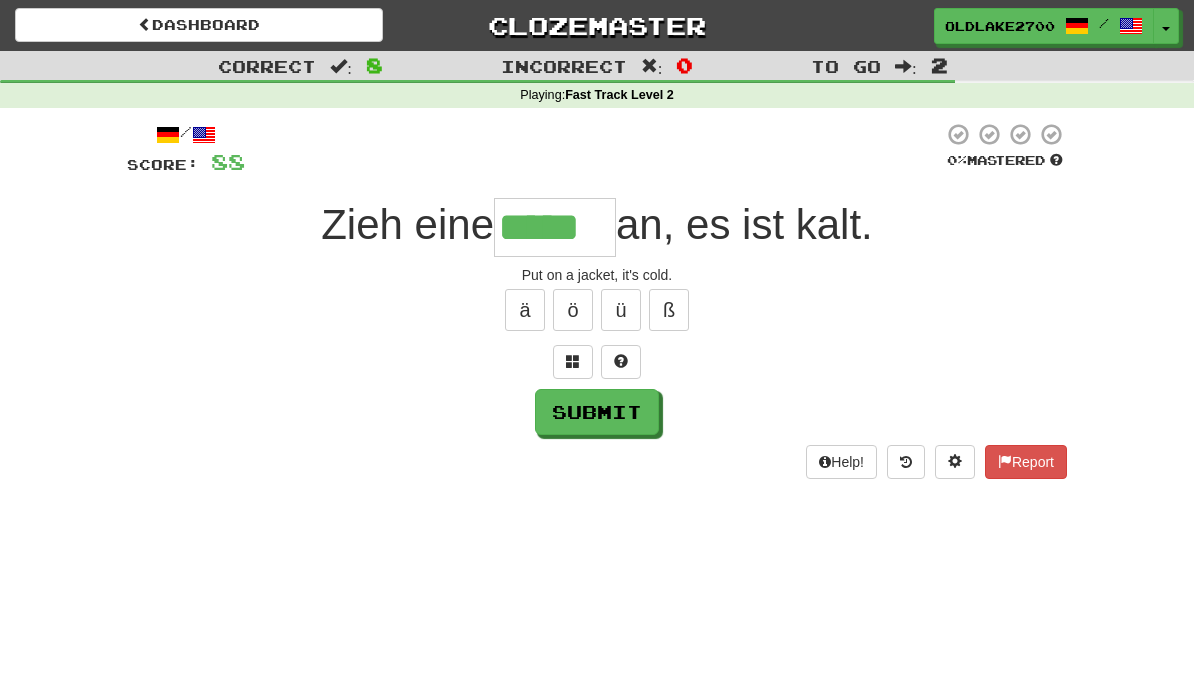 type on "*****" 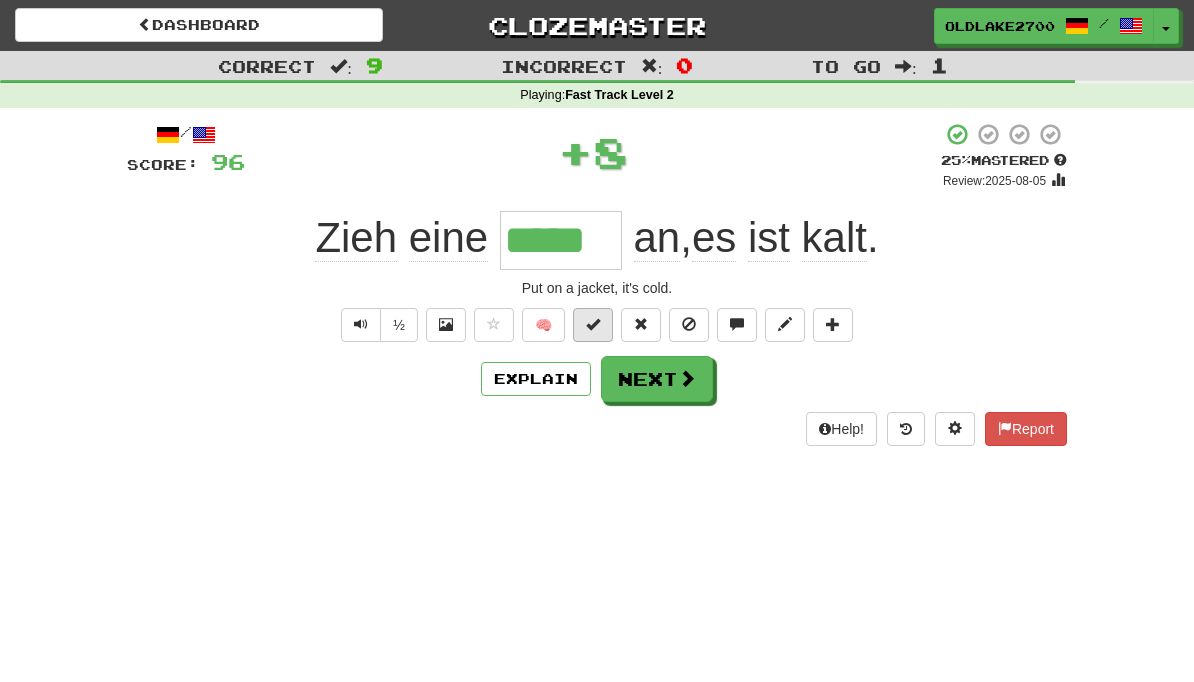 click at bounding box center [593, 325] 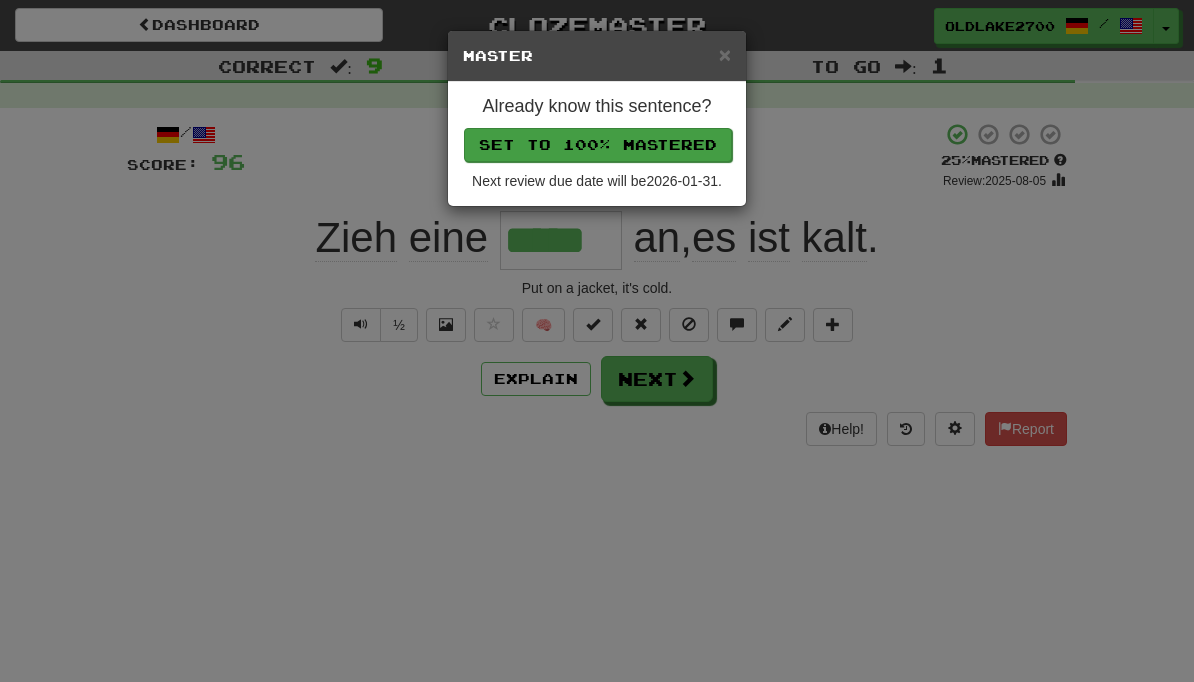 click on "Set to 100% Mastered" at bounding box center [598, 145] 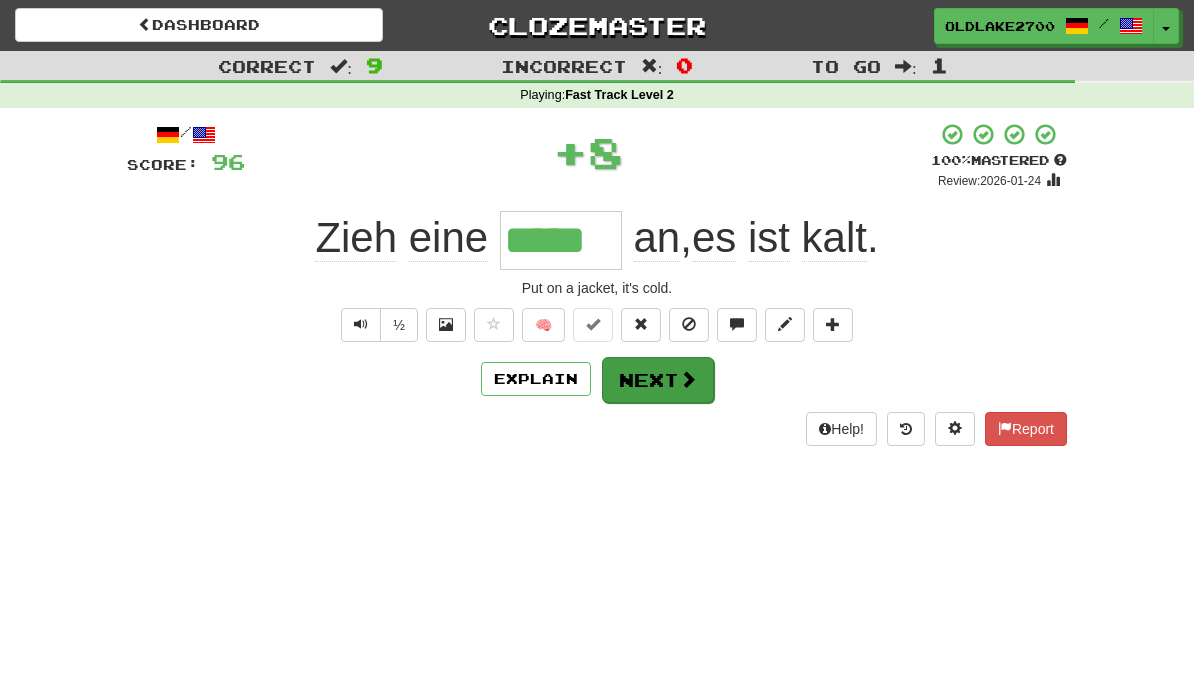click on "Next" at bounding box center (658, 380) 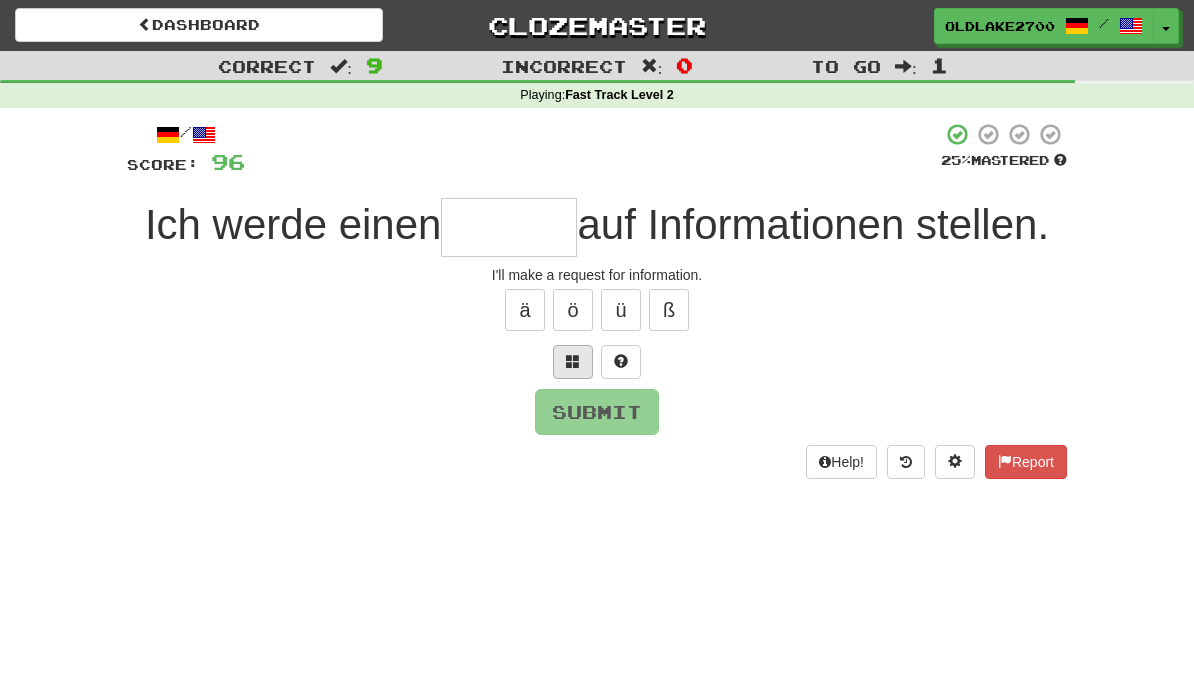 click at bounding box center (573, 361) 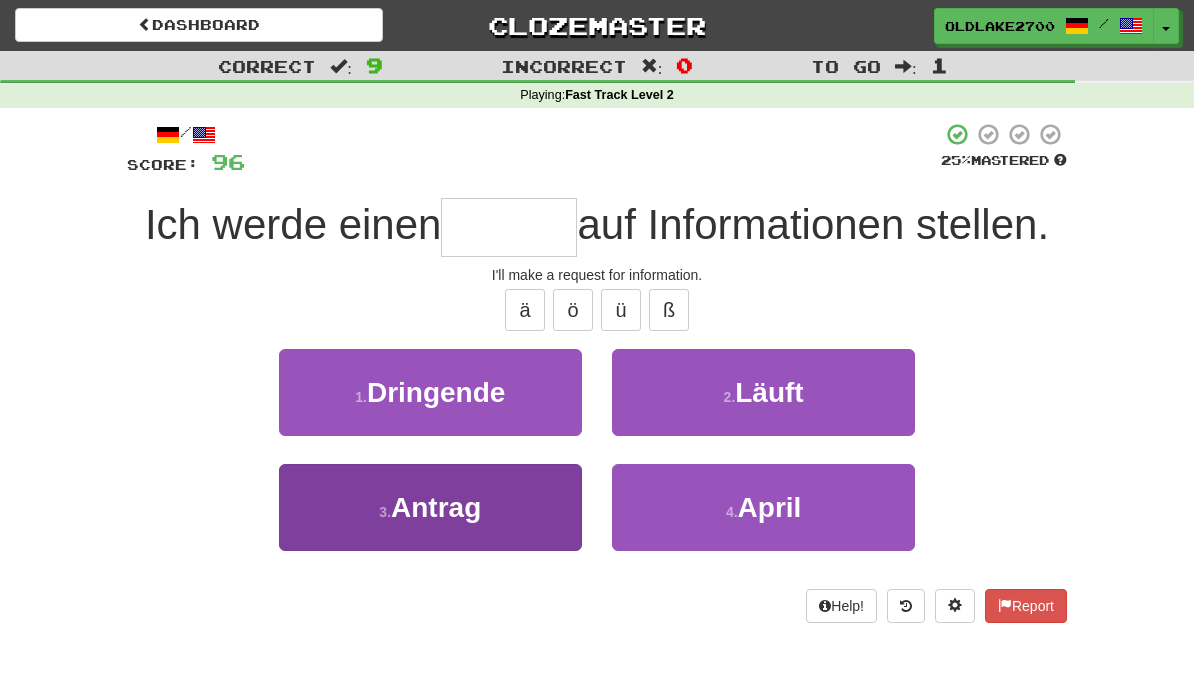 click on "3 .  Antrag" at bounding box center (430, 507) 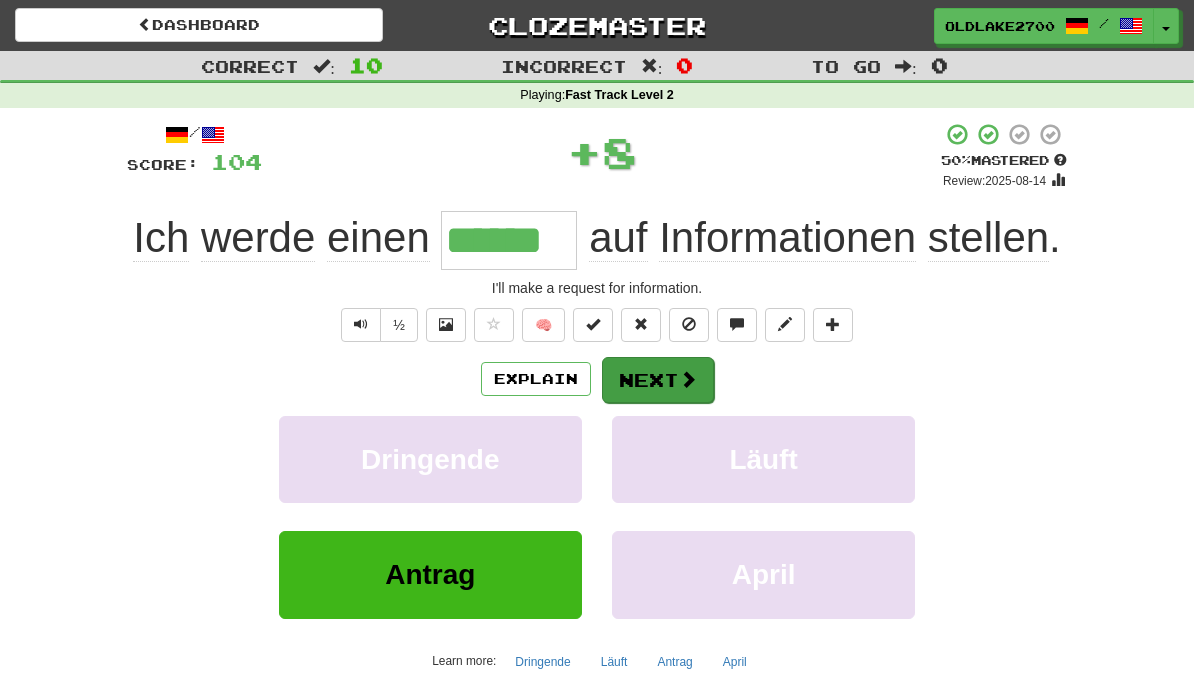 click on "Next" at bounding box center [658, 380] 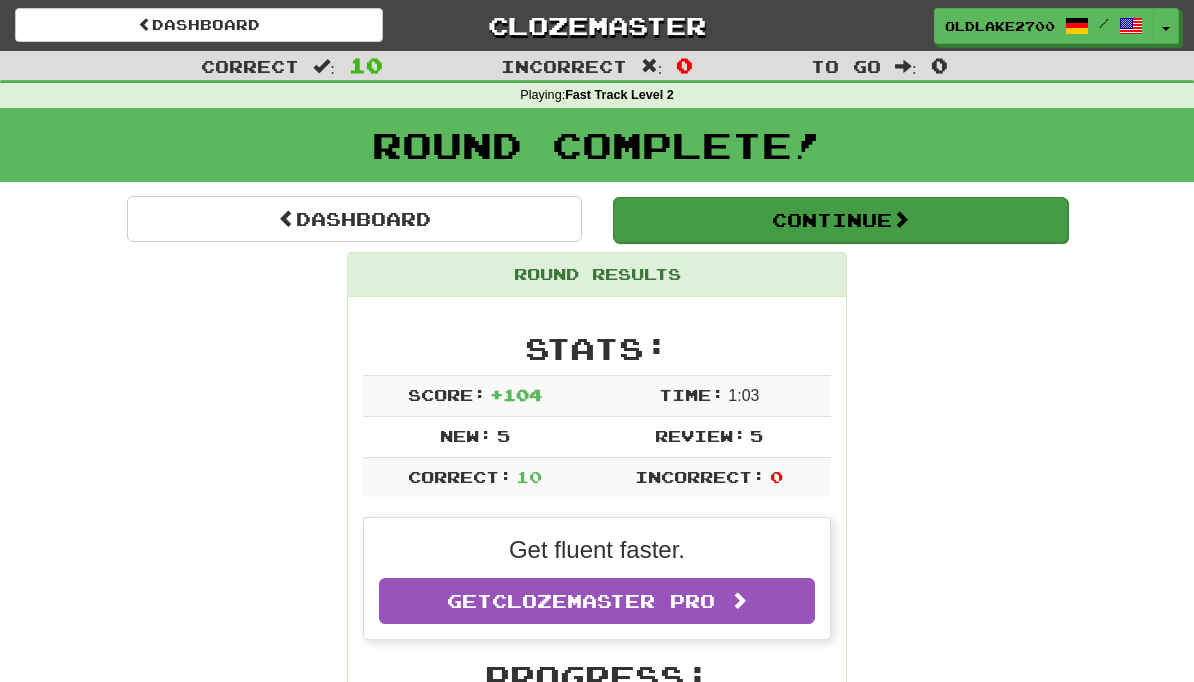 click on "Continue" at bounding box center [840, 220] 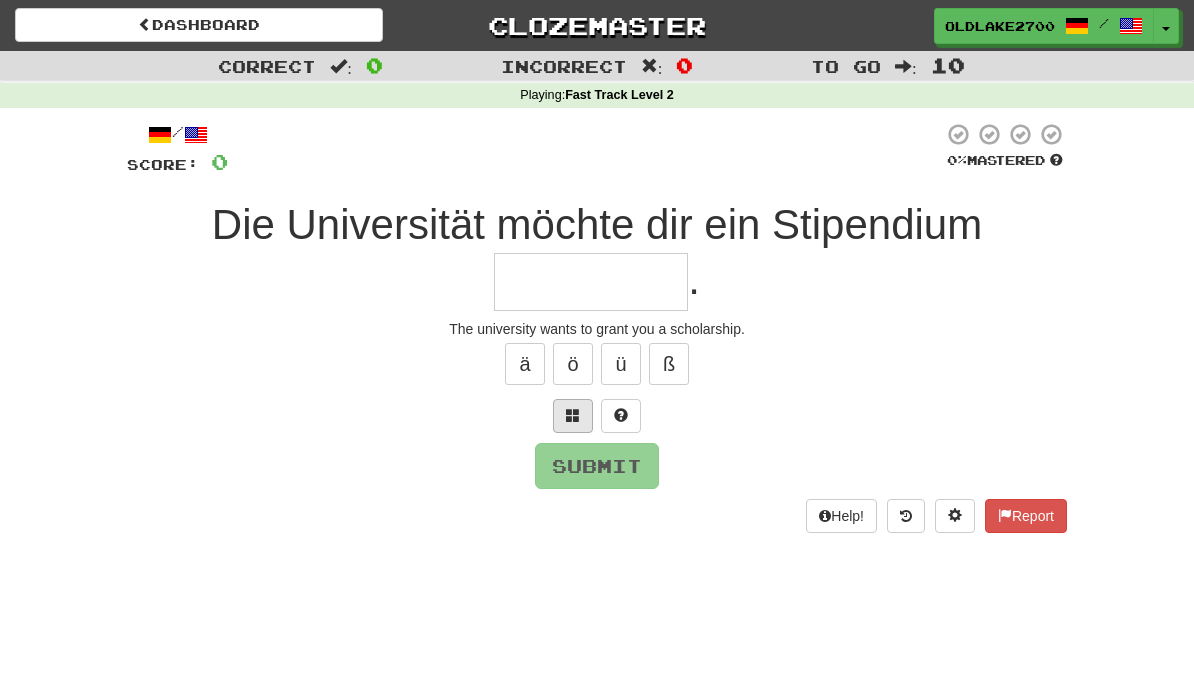 click at bounding box center [573, 415] 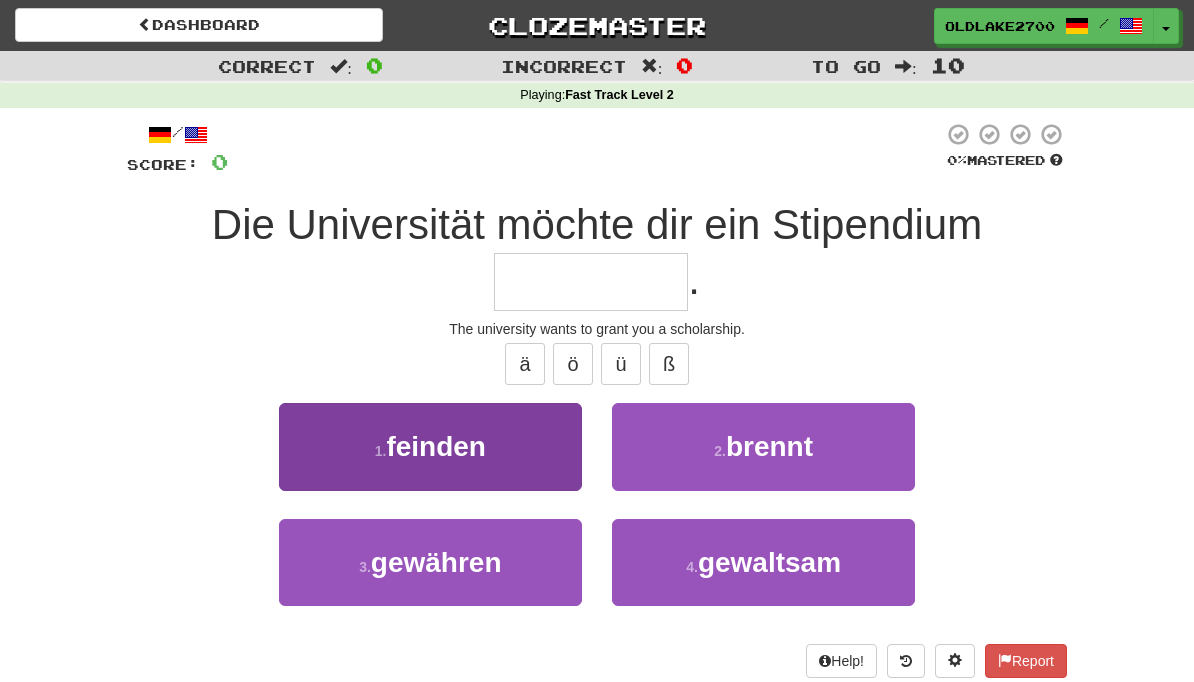 click on "1 .  feinden" at bounding box center [430, 446] 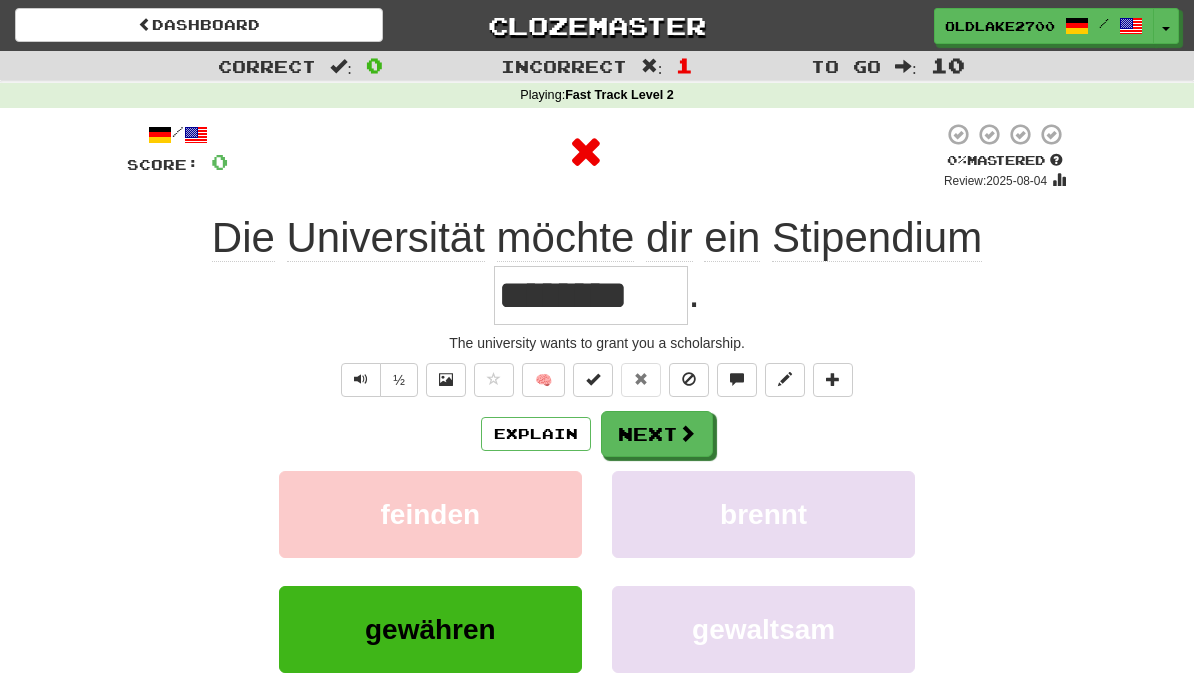 type on "********" 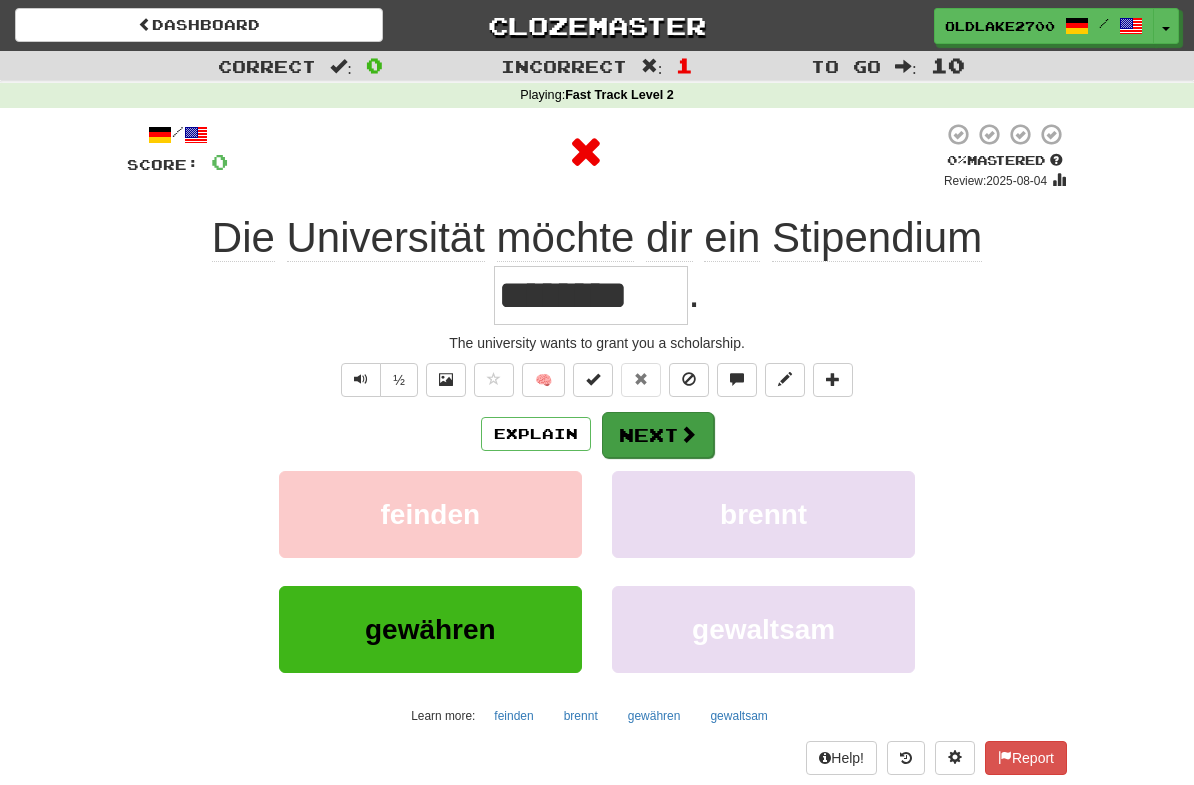 click on "Next" at bounding box center (658, 435) 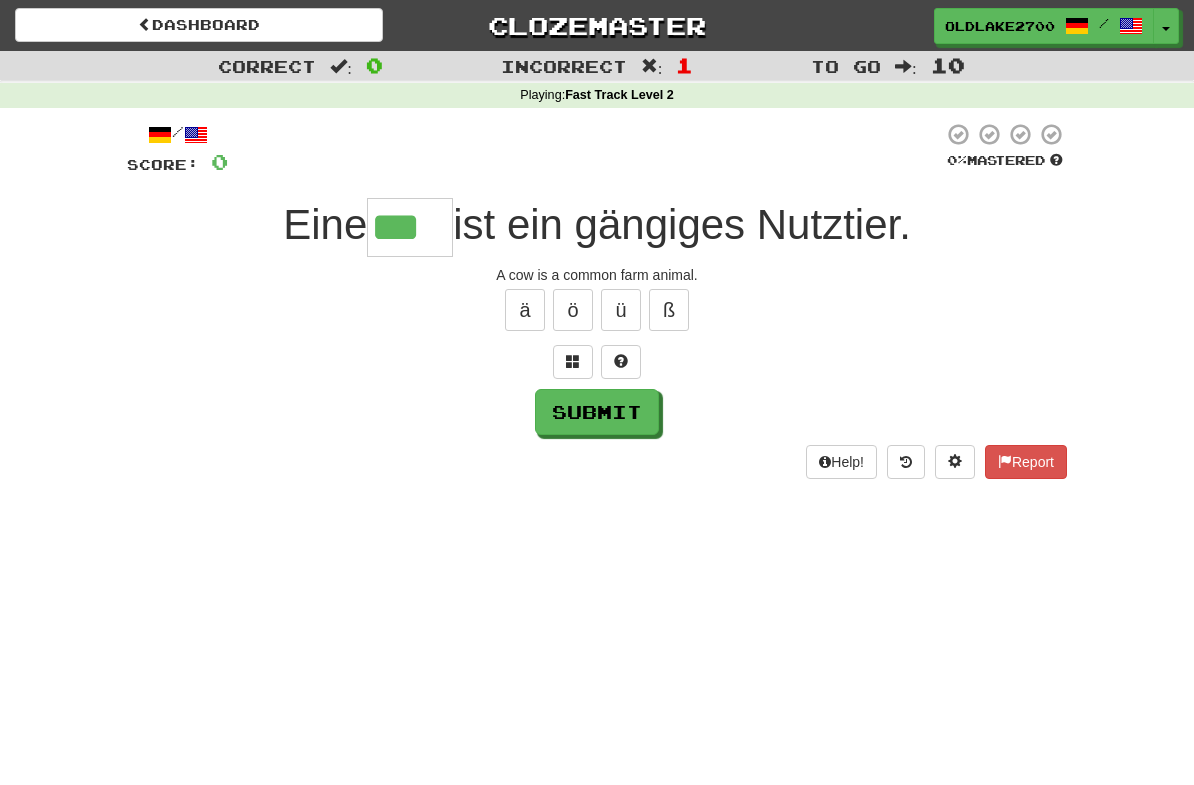 type on "***" 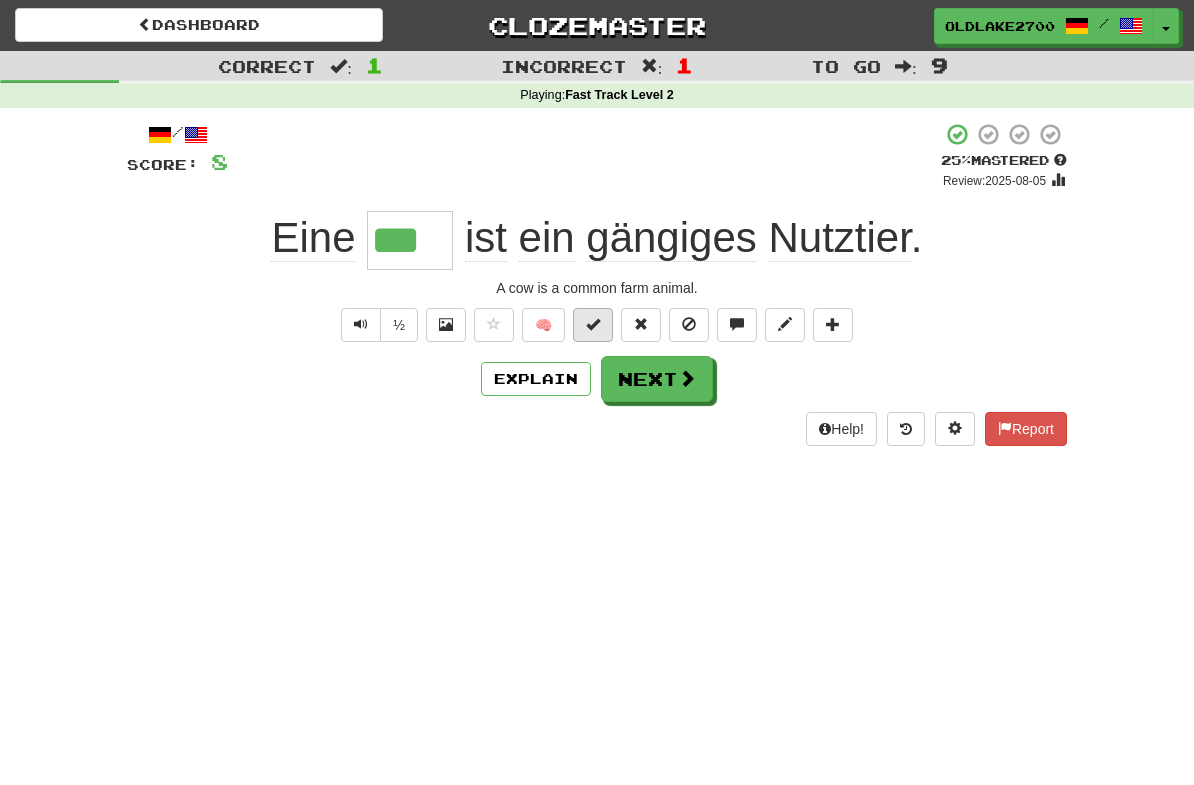 click at bounding box center [593, 325] 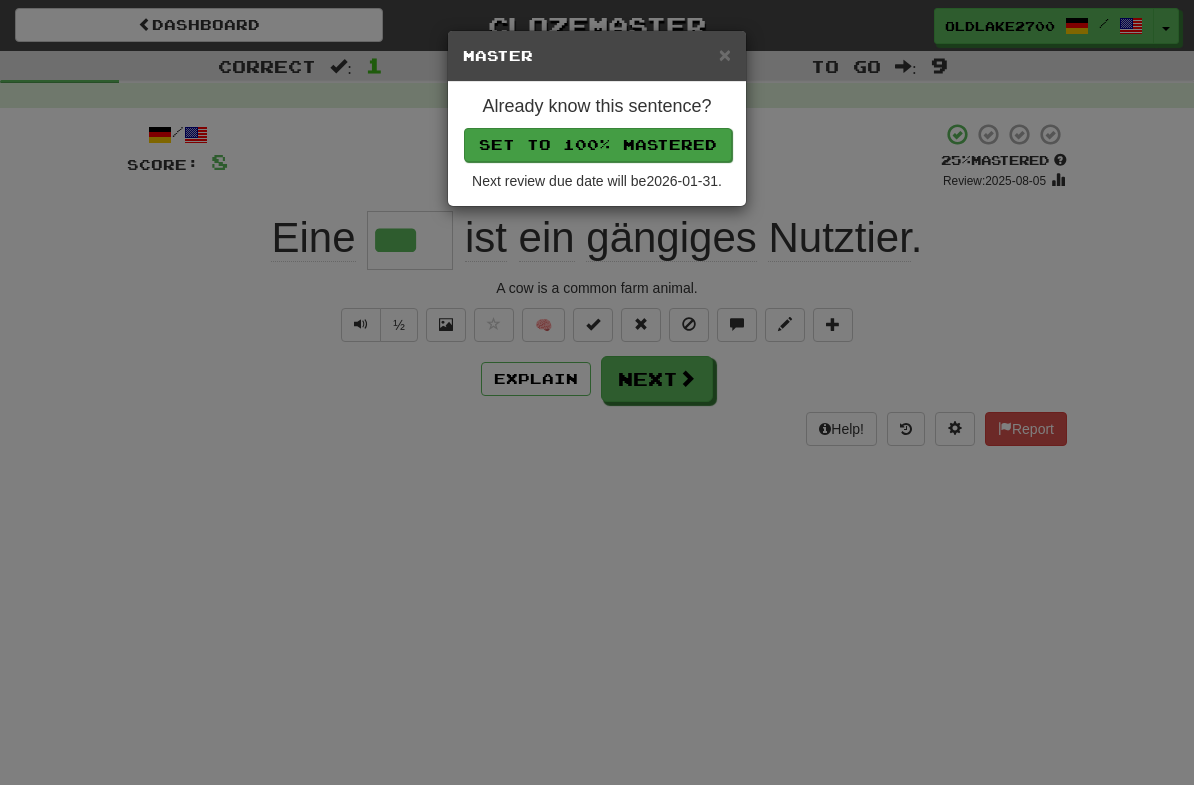 click on "Set to 100% Mastered" at bounding box center [598, 145] 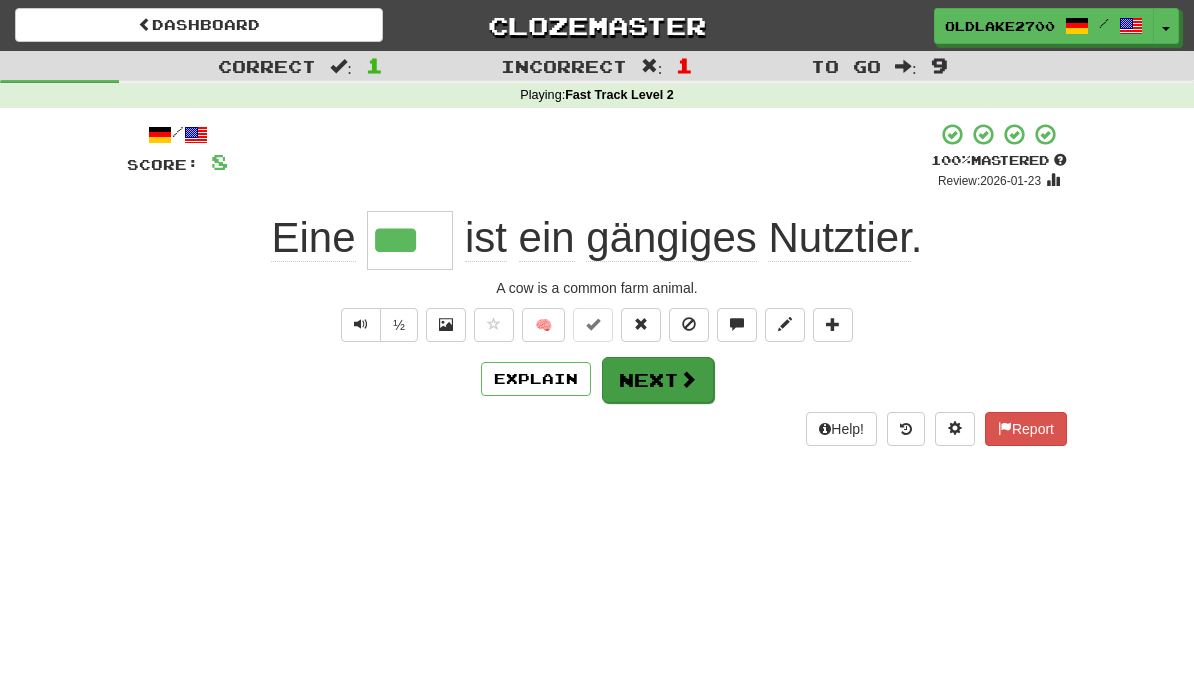 click at bounding box center [688, 379] 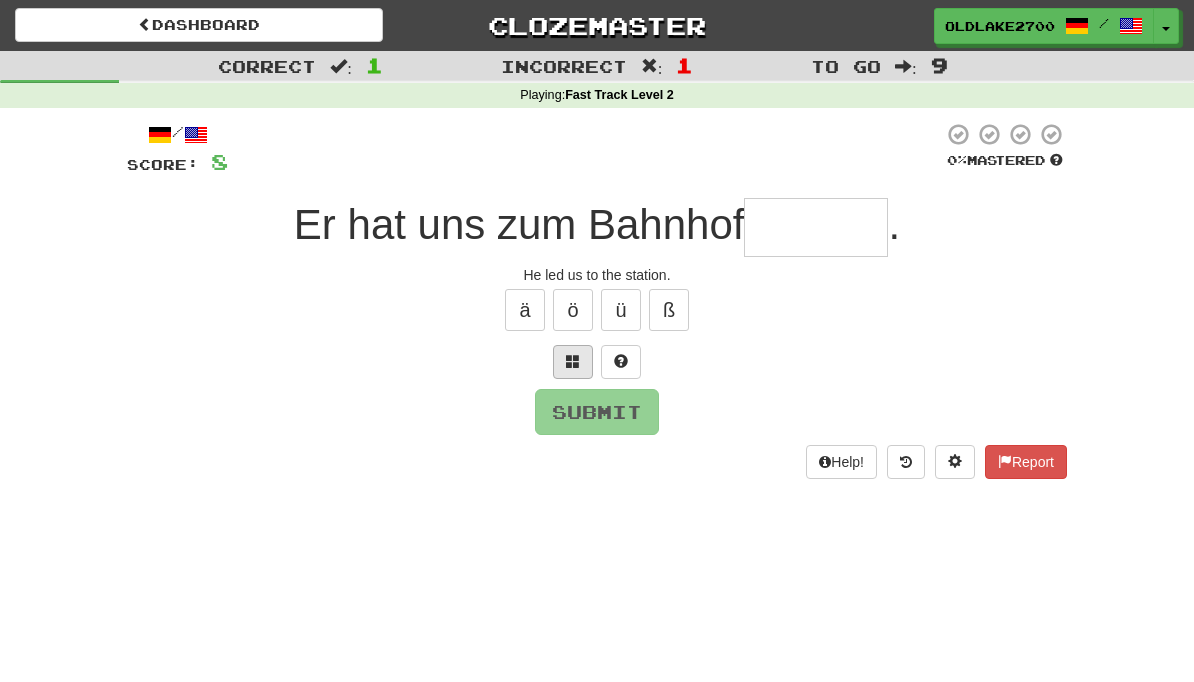 click at bounding box center [573, 362] 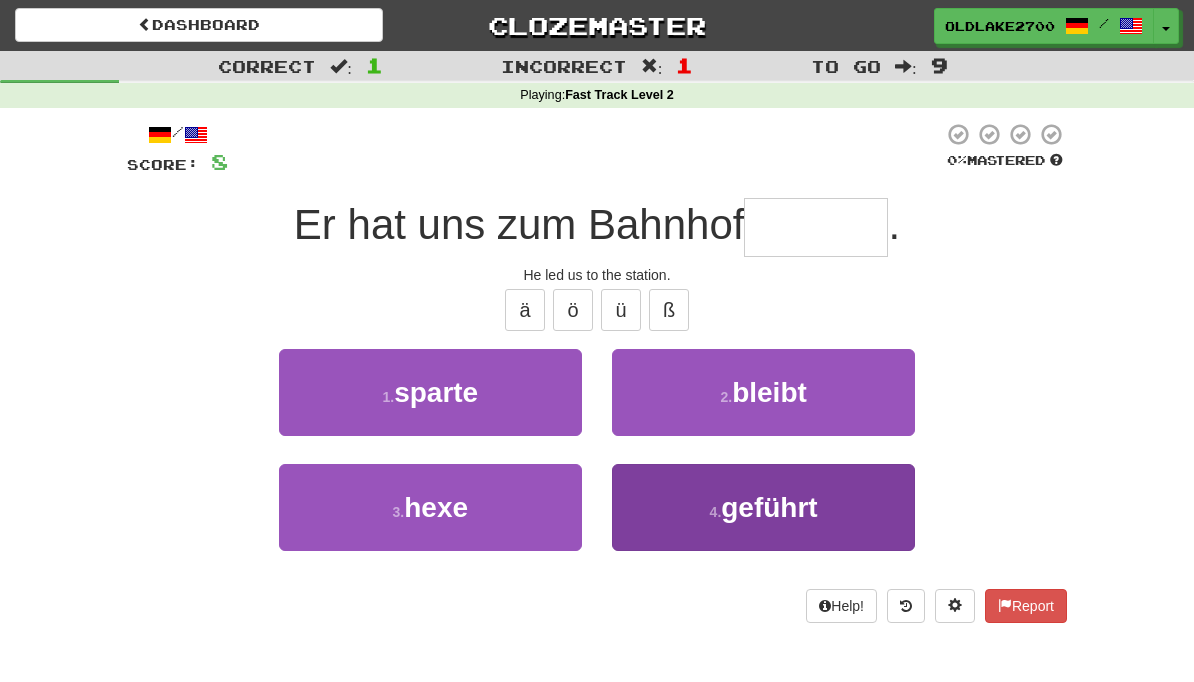 click on "4 .  geführt" at bounding box center [763, 507] 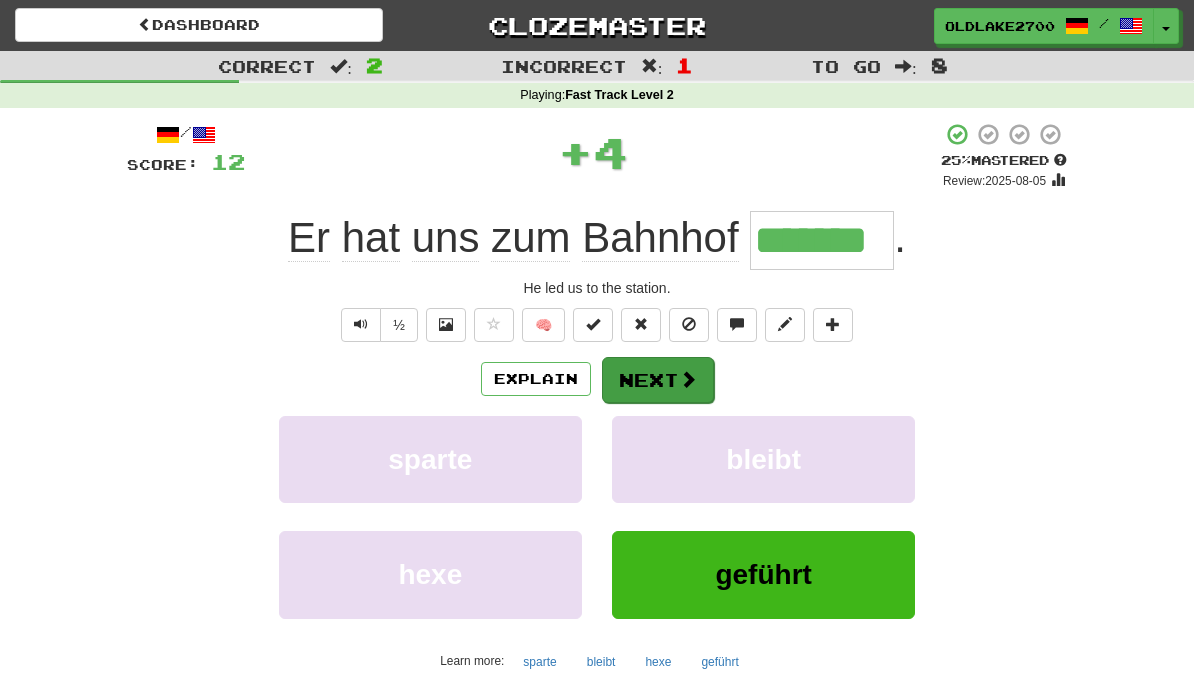 click on "Next" at bounding box center [658, 380] 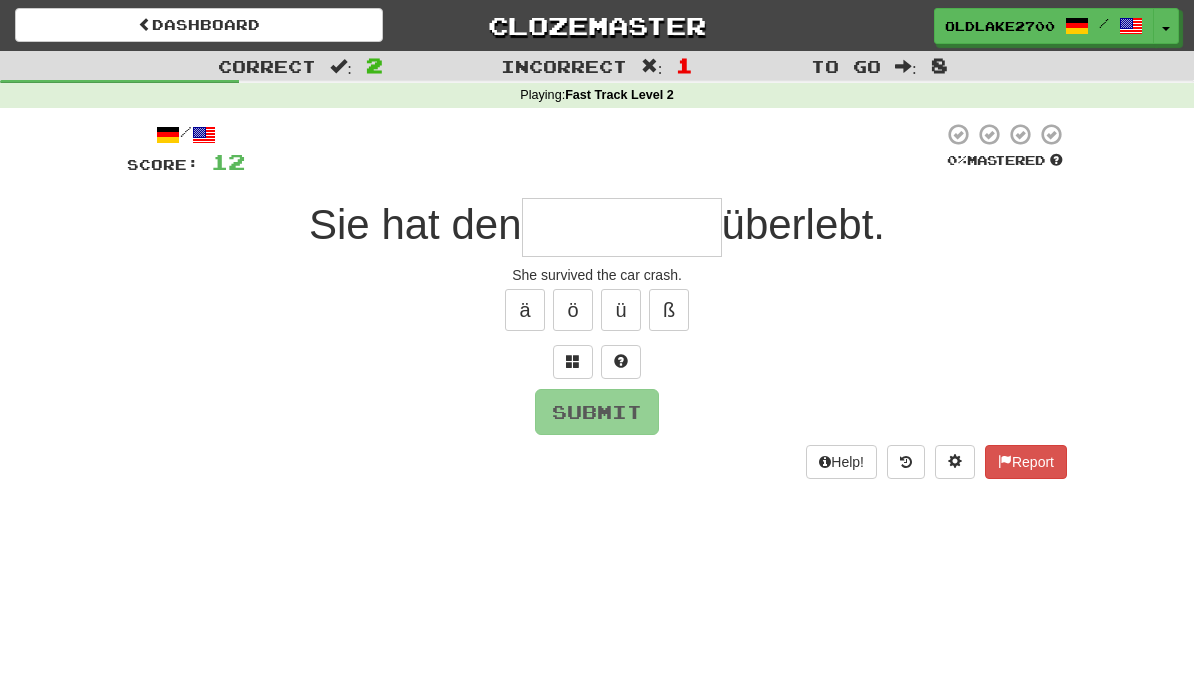 click at bounding box center (622, 227) 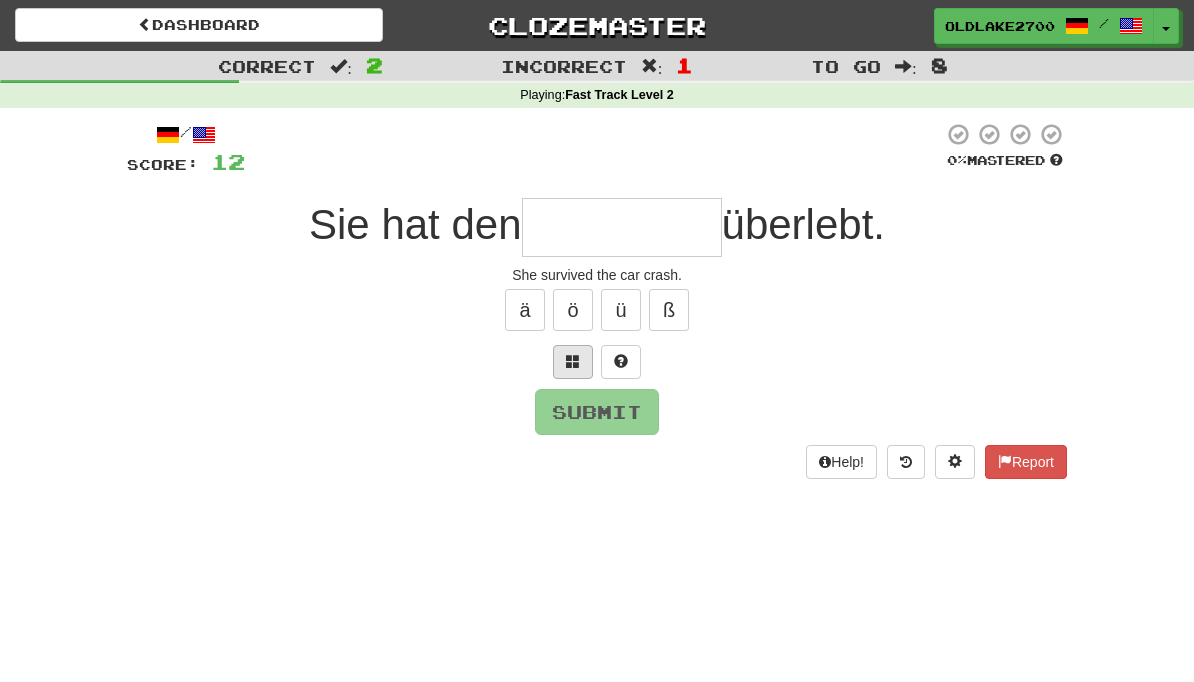click at bounding box center (573, 362) 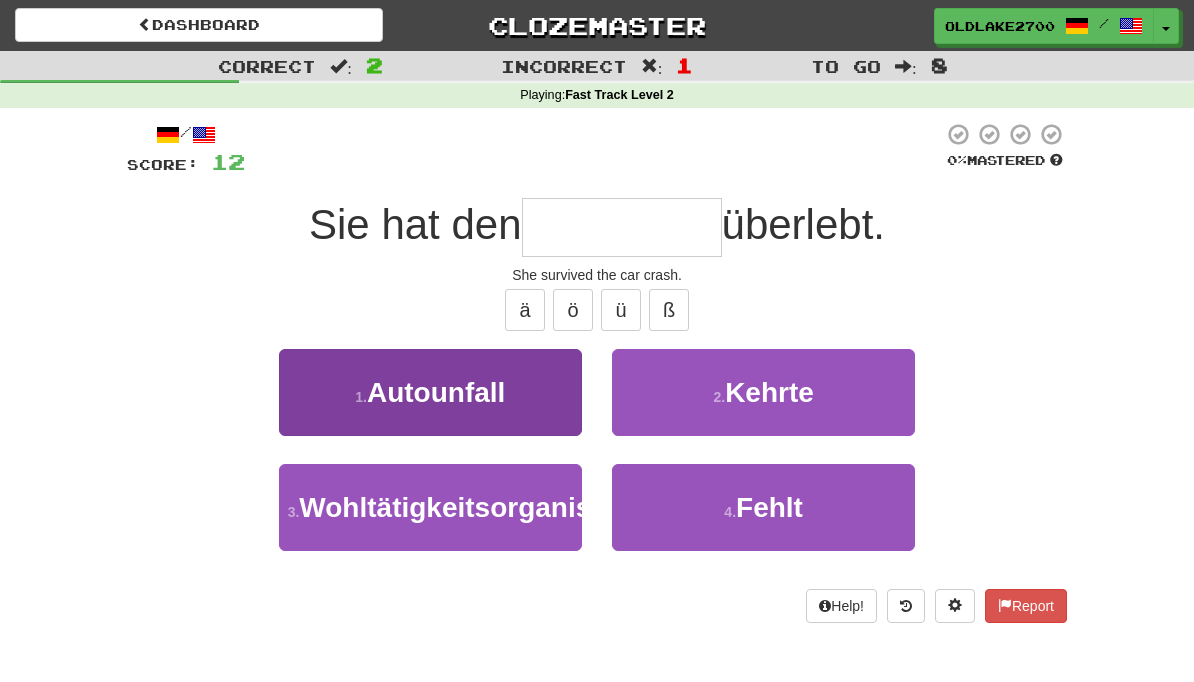 click on "1 .  Autounfall" at bounding box center (430, 392) 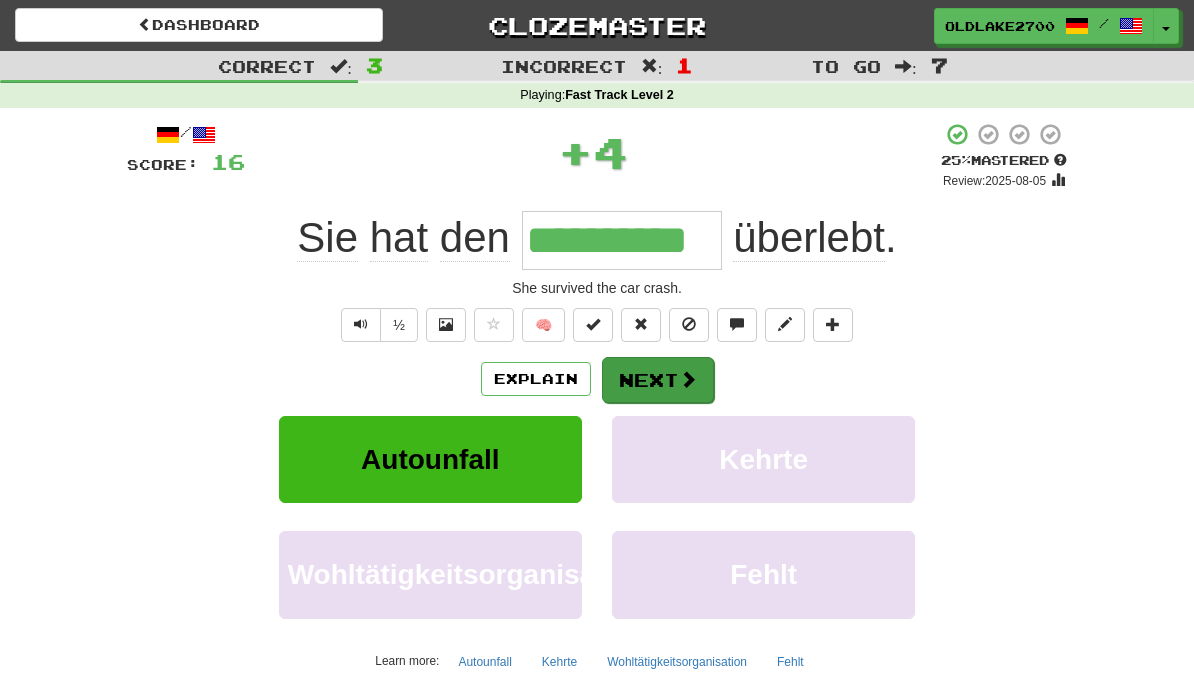 click on "Next" at bounding box center (658, 380) 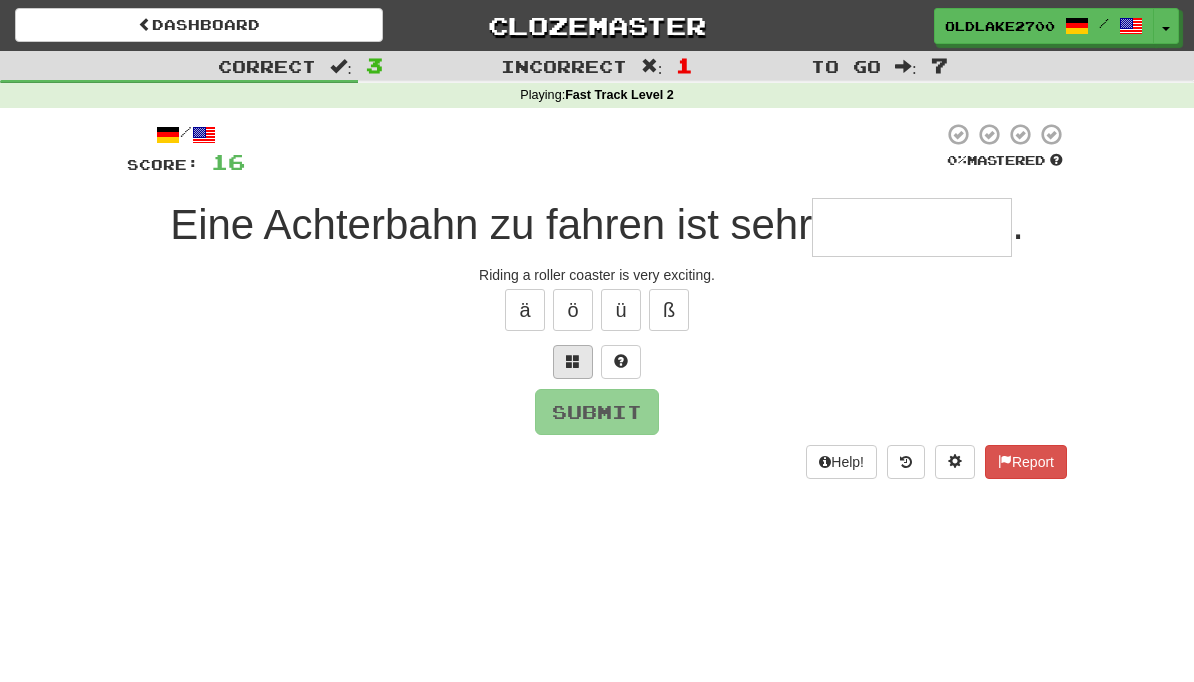 click at bounding box center [573, 362] 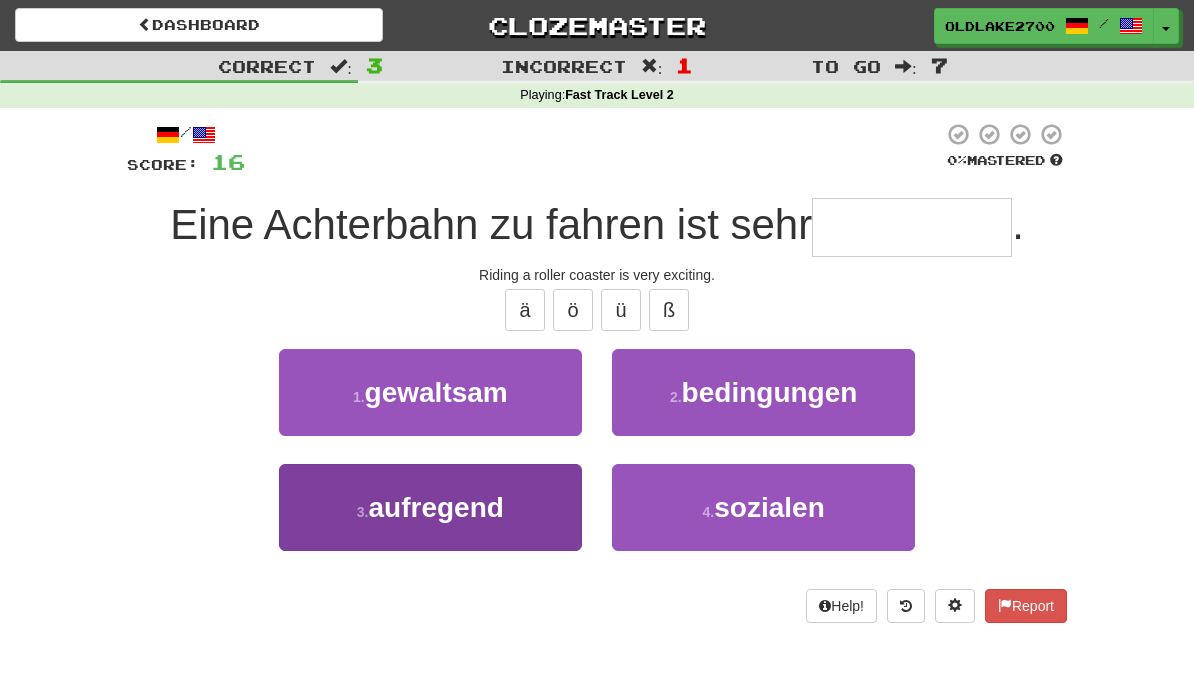 click on "3 .  aufregend" at bounding box center (430, 507) 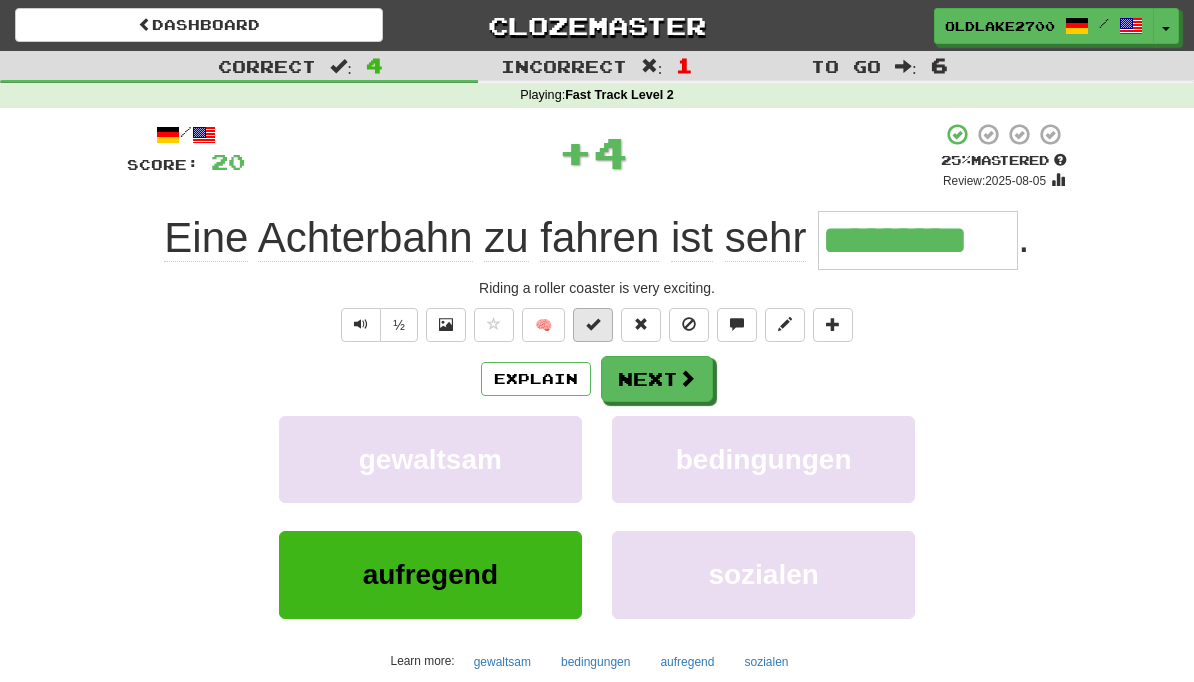 click at bounding box center (593, 325) 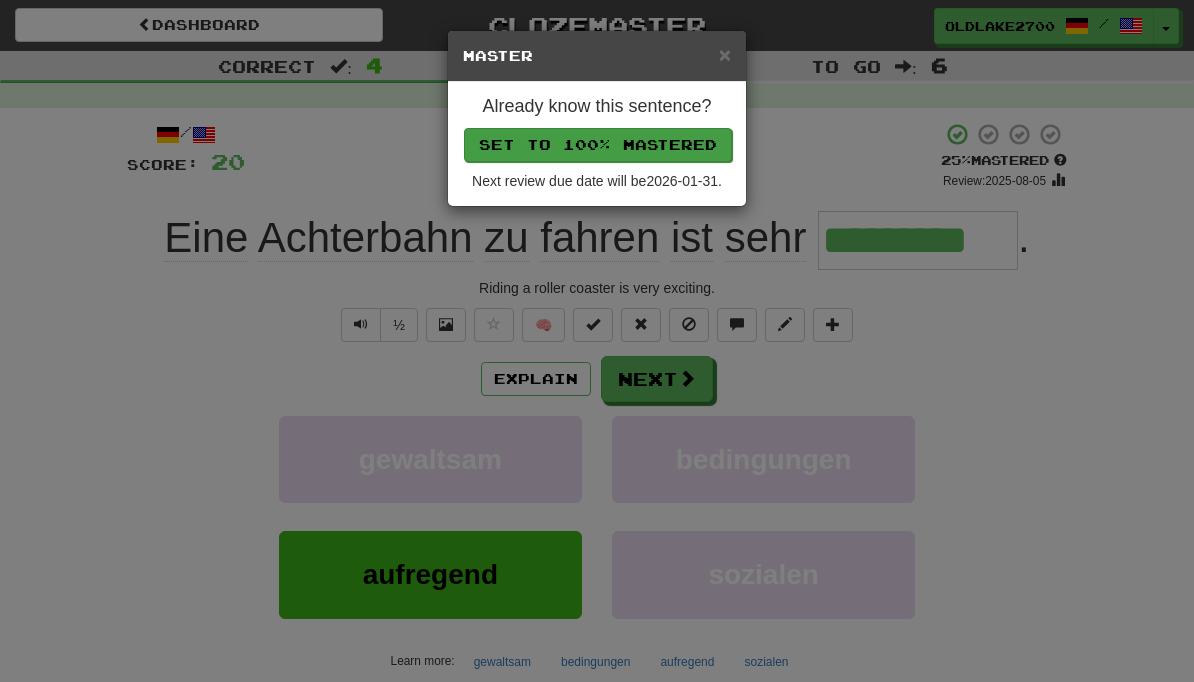 click on "Set to 100% Mastered" at bounding box center [598, 145] 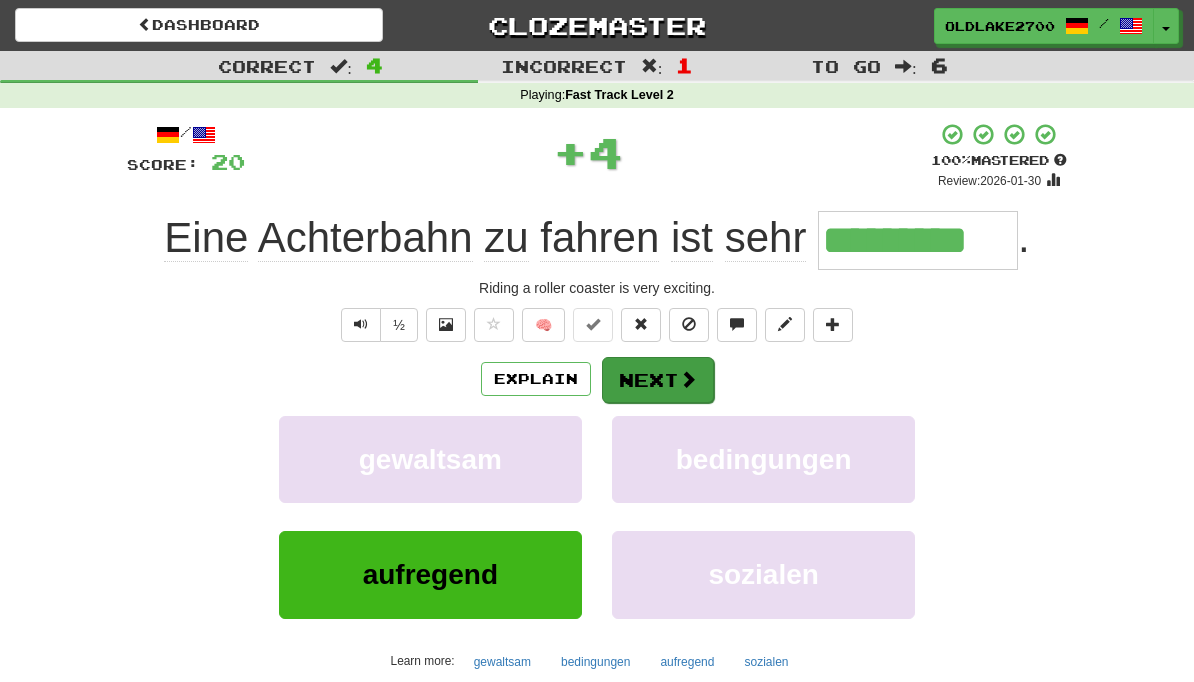 click on "Next" at bounding box center [658, 380] 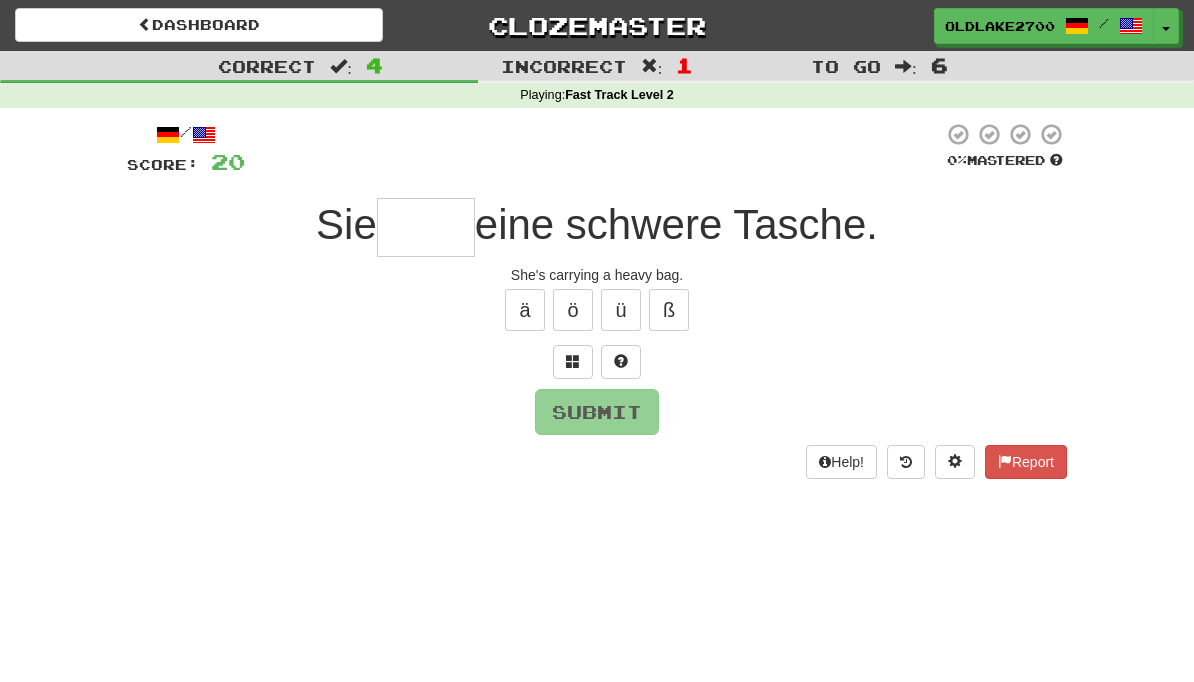 click at bounding box center (426, 227) 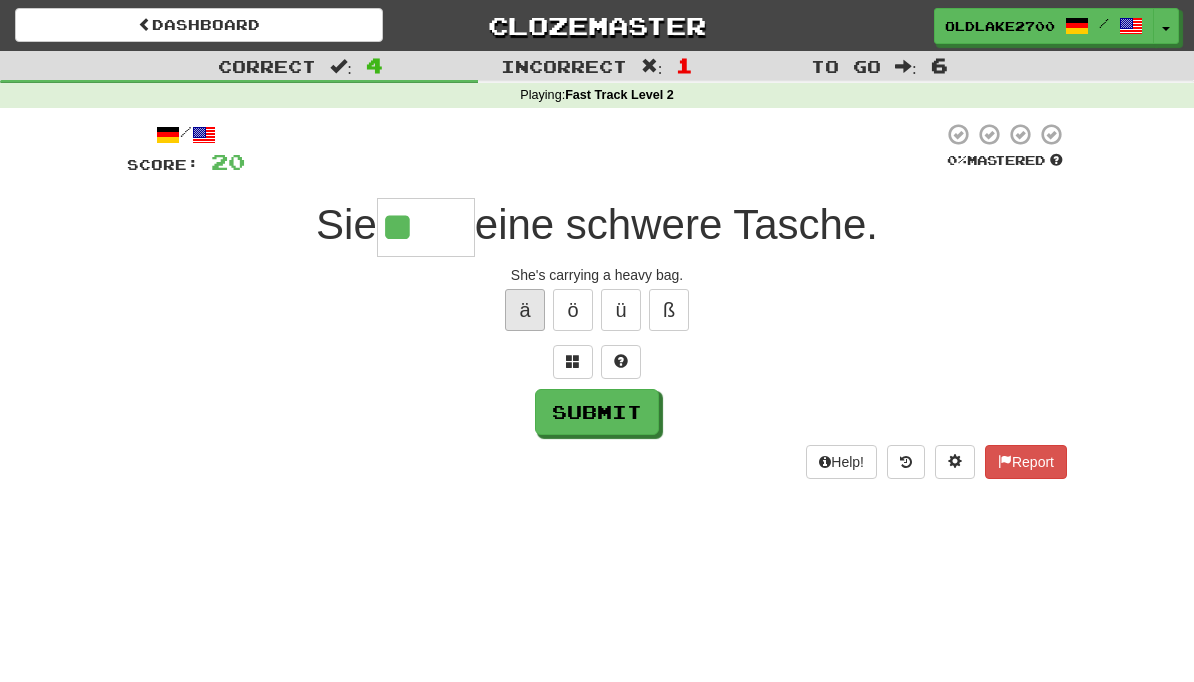 click on "ä" at bounding box center (525, 310) 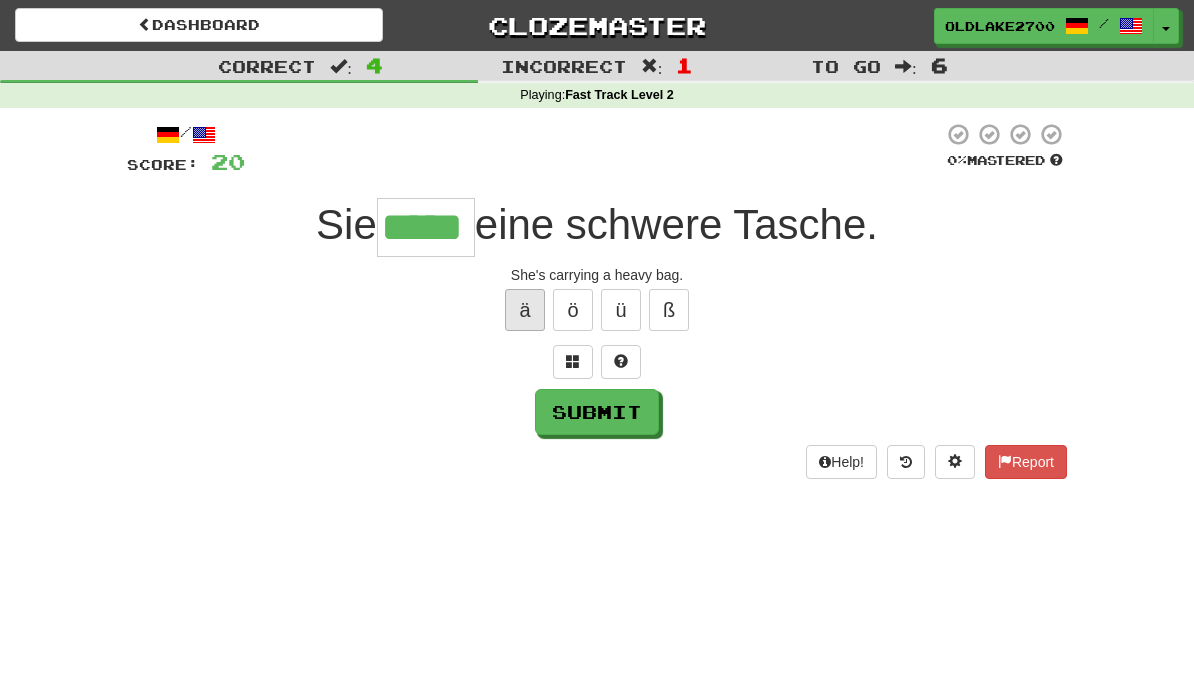 type on "*****" 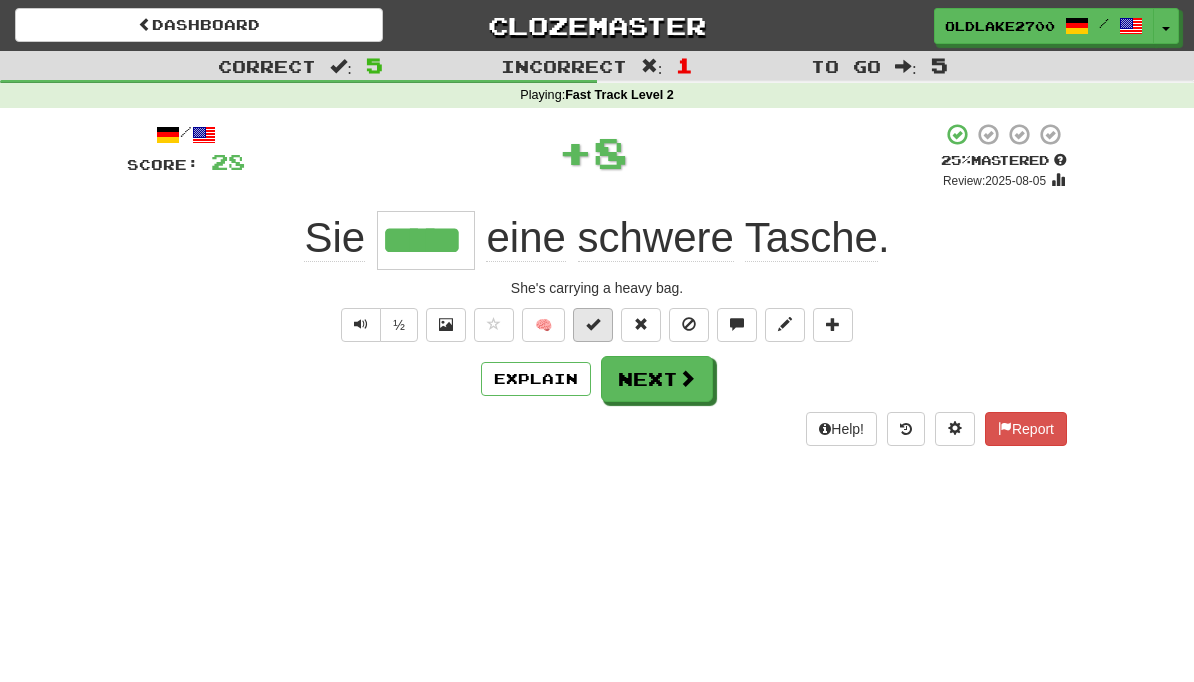 click at bounding box center [593, 325] 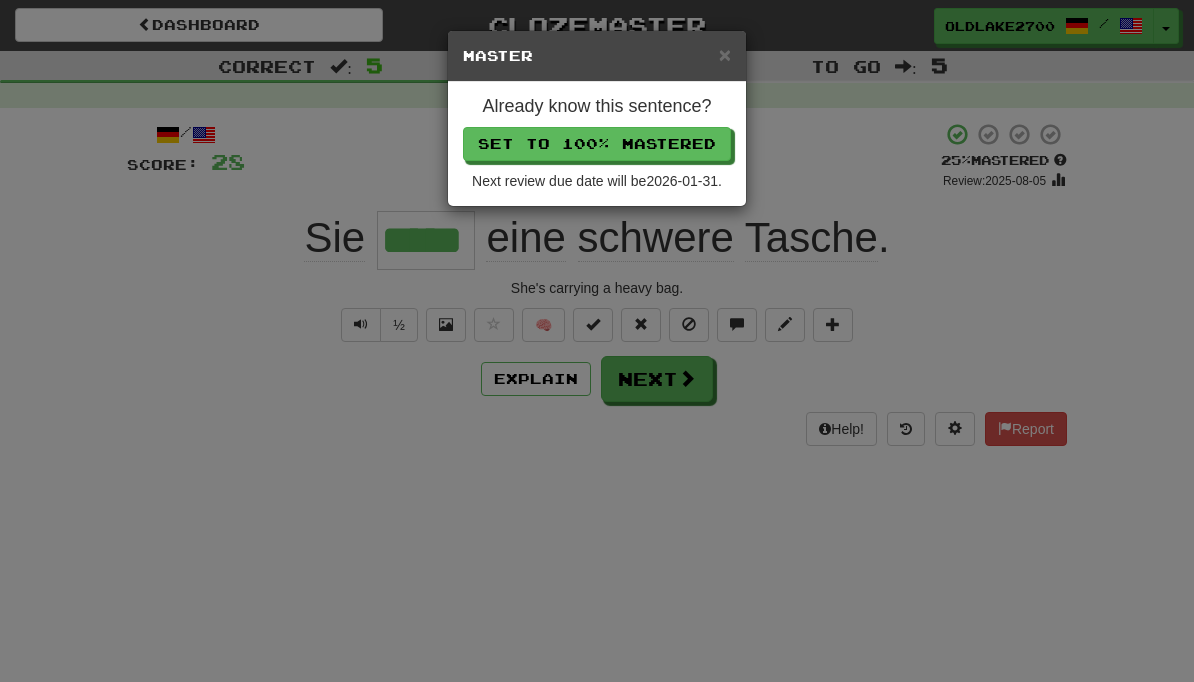 click on "Already know this sentence? Set to 100% Mastered Next review due date will be  2026-01-31 ." at bounding box center [597, 144] 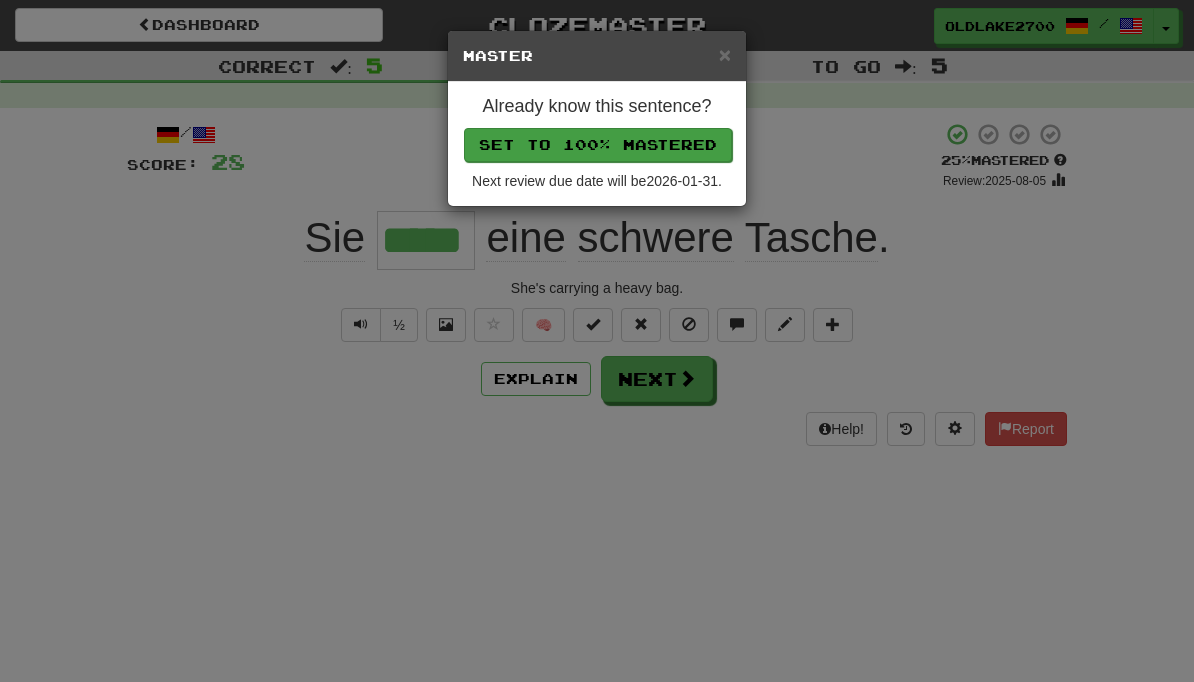 click on "Set to 100% Mastered" at bounding box center [598, 145] 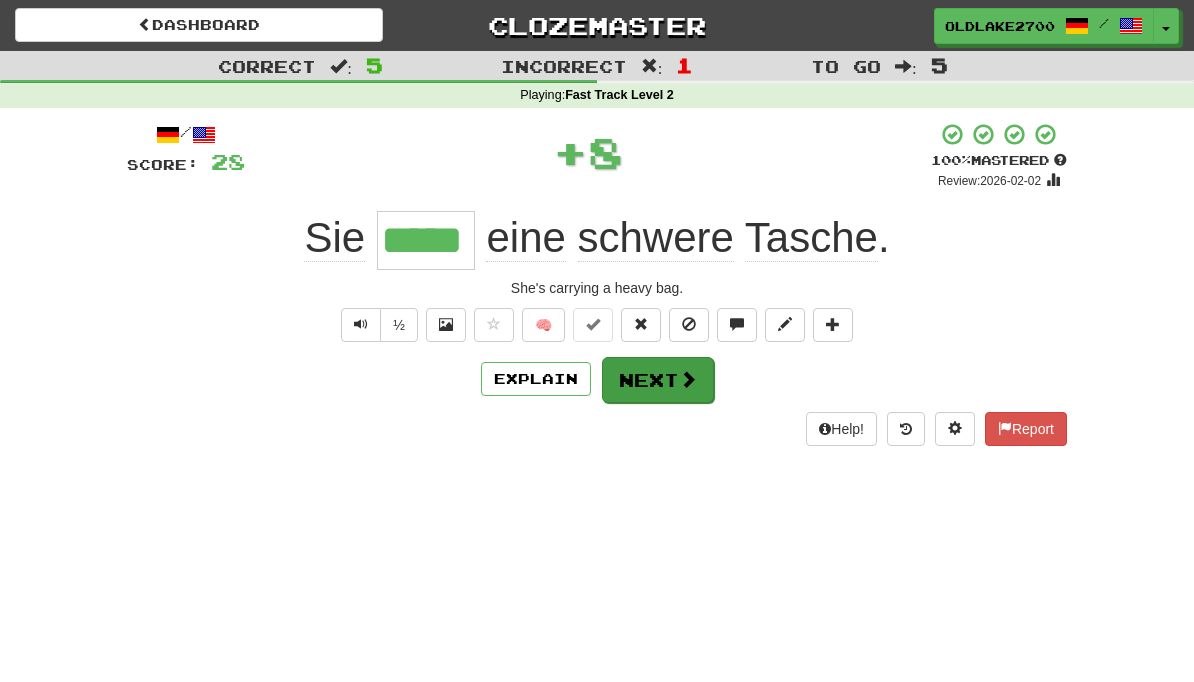 click on "Next" at bounding box center [658, 380] 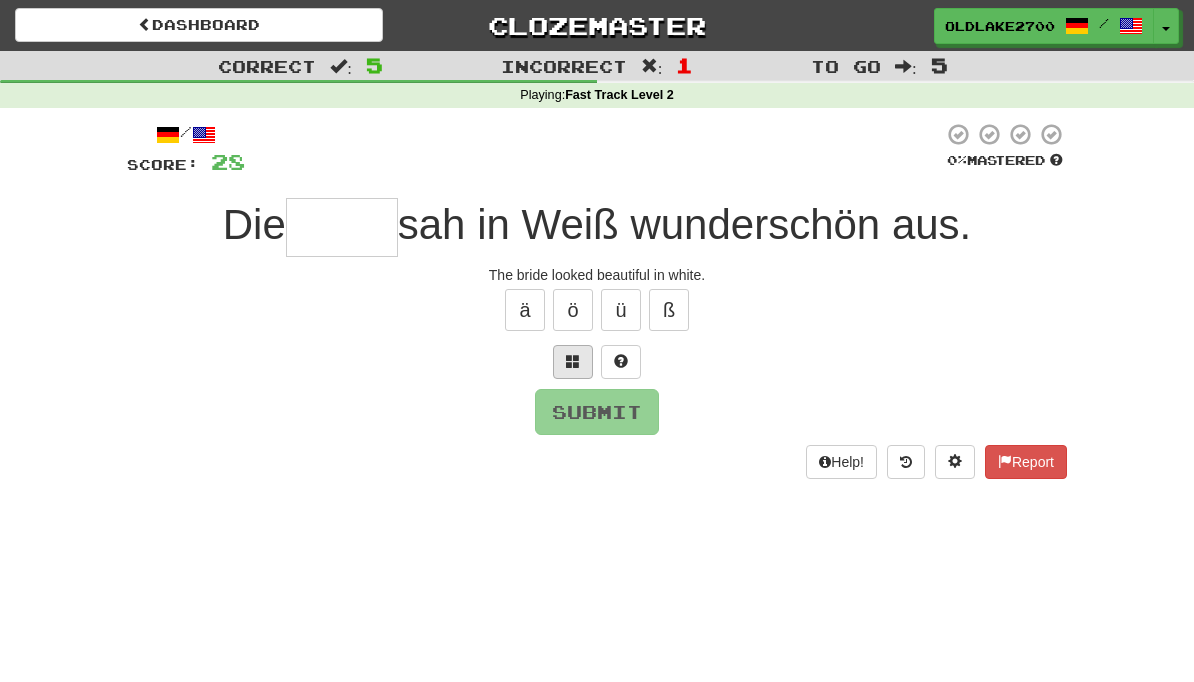 click at bounding box center [573, 361] 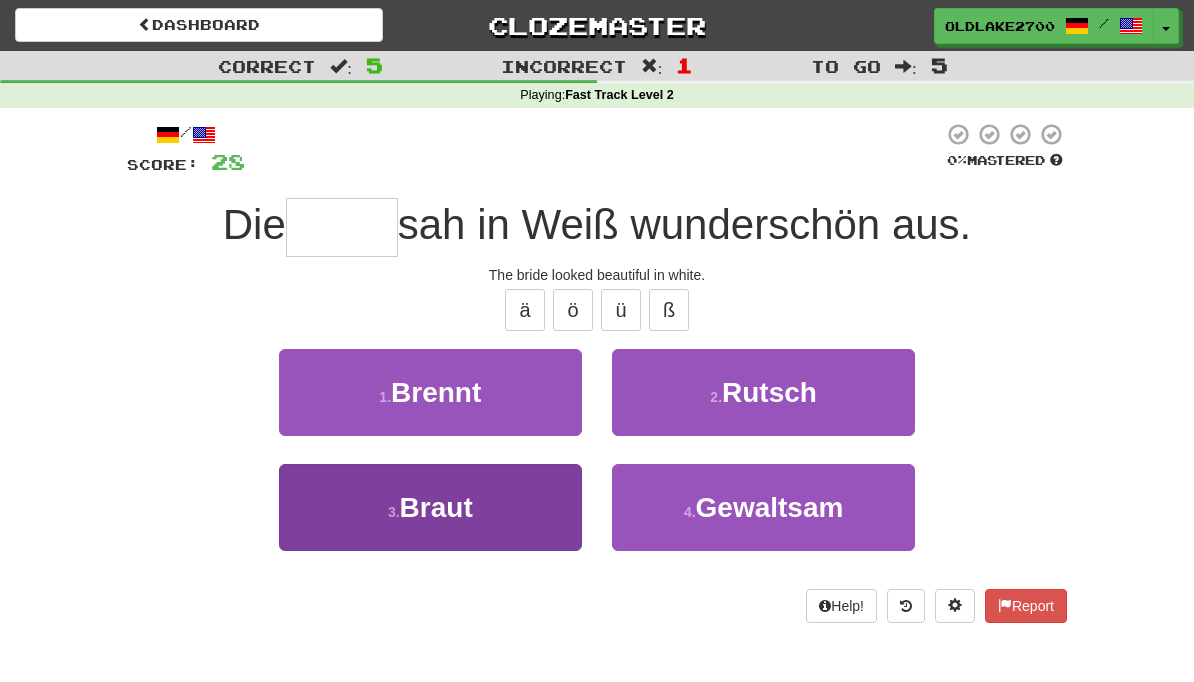click on "3 .  Braut" at bounding box center (430, 507) 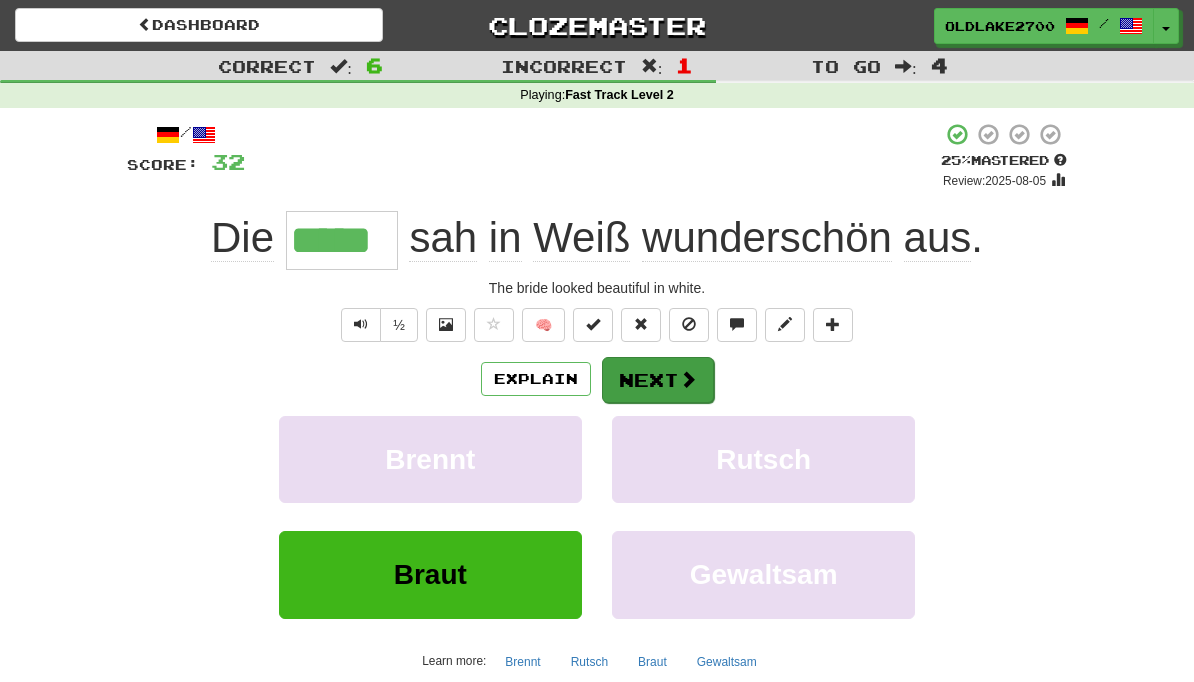 click on "Next" at bounding box center (658, 380) 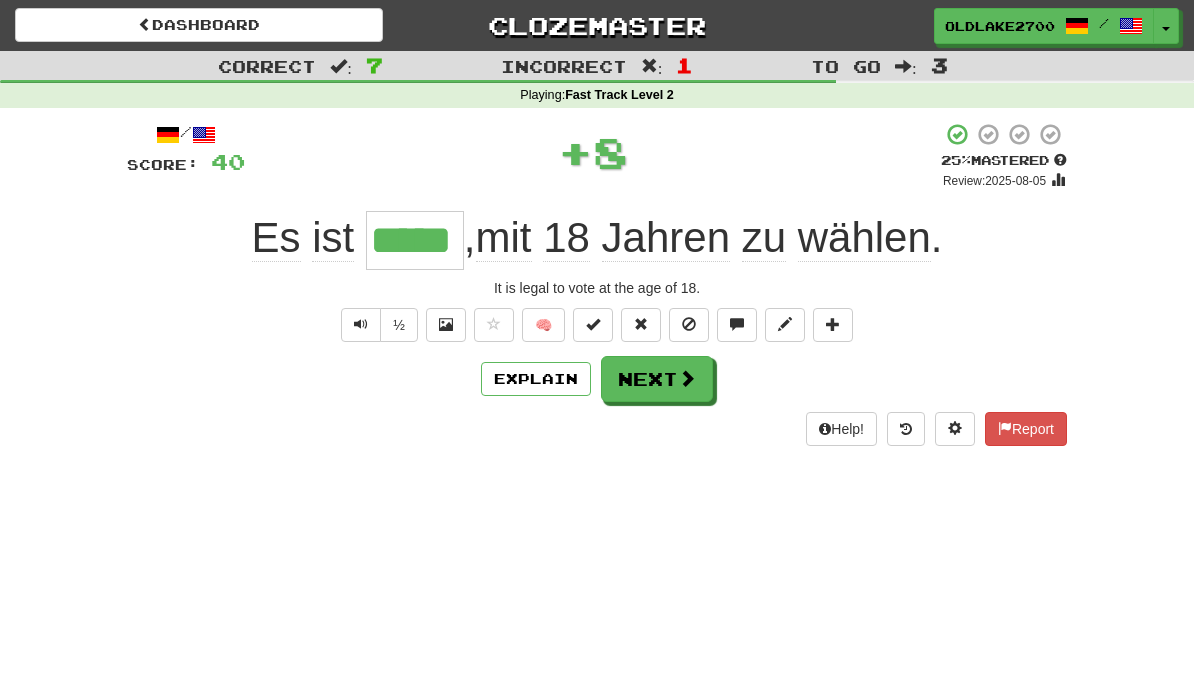 type on "*****" 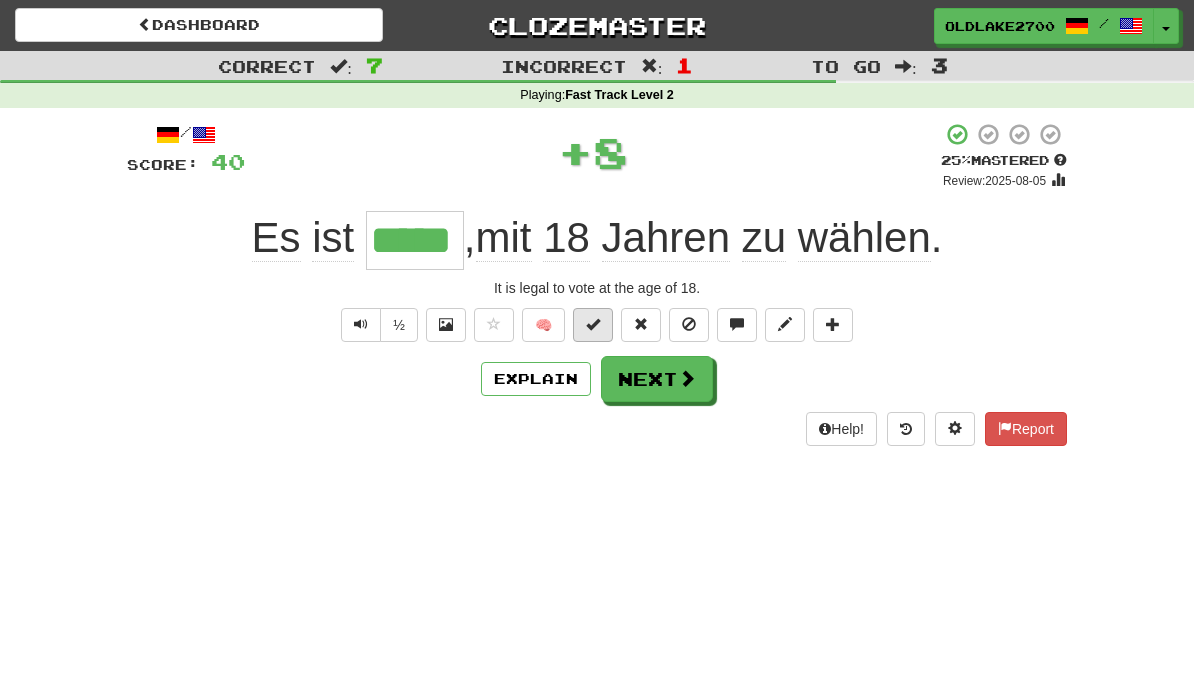 click at bounding box center [593, 325] 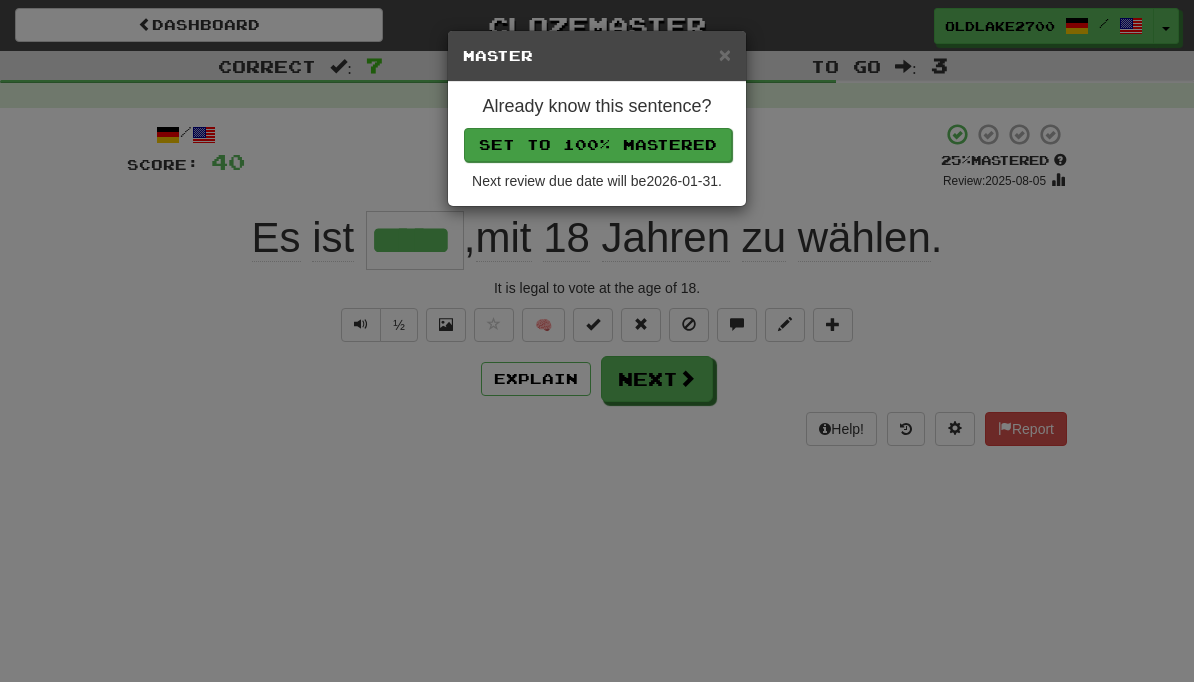 click on "Set to 100% Mastered" at bounding box center [598, 145] 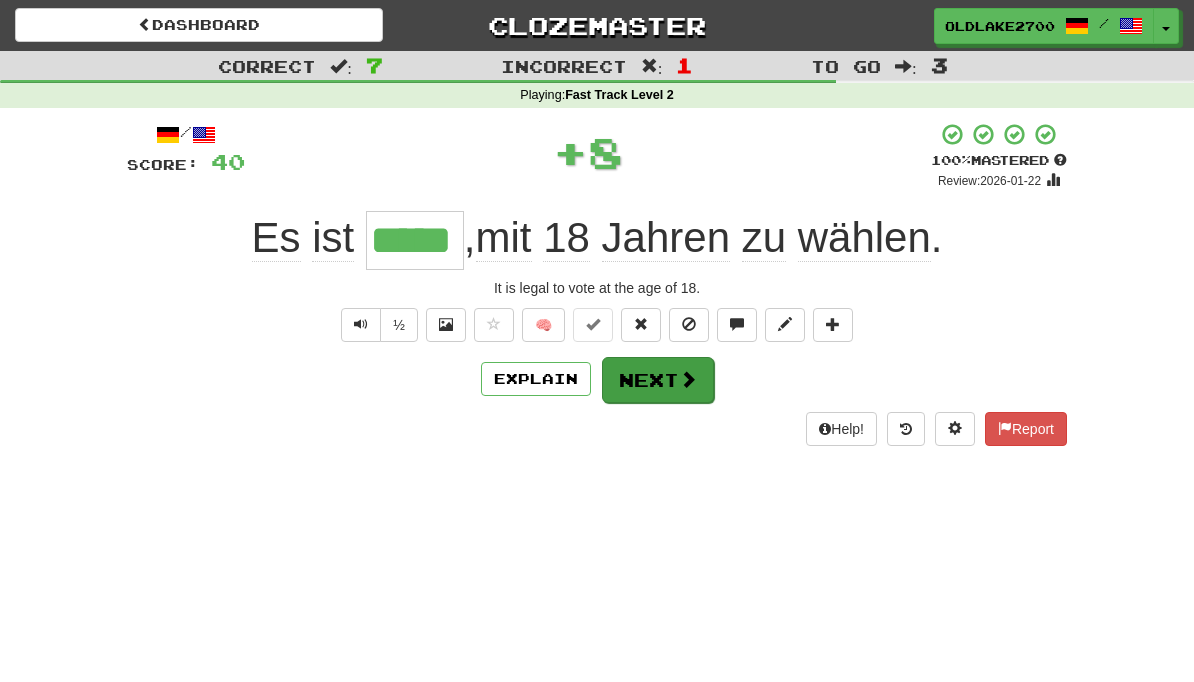 click at bounding box center (688, 379) 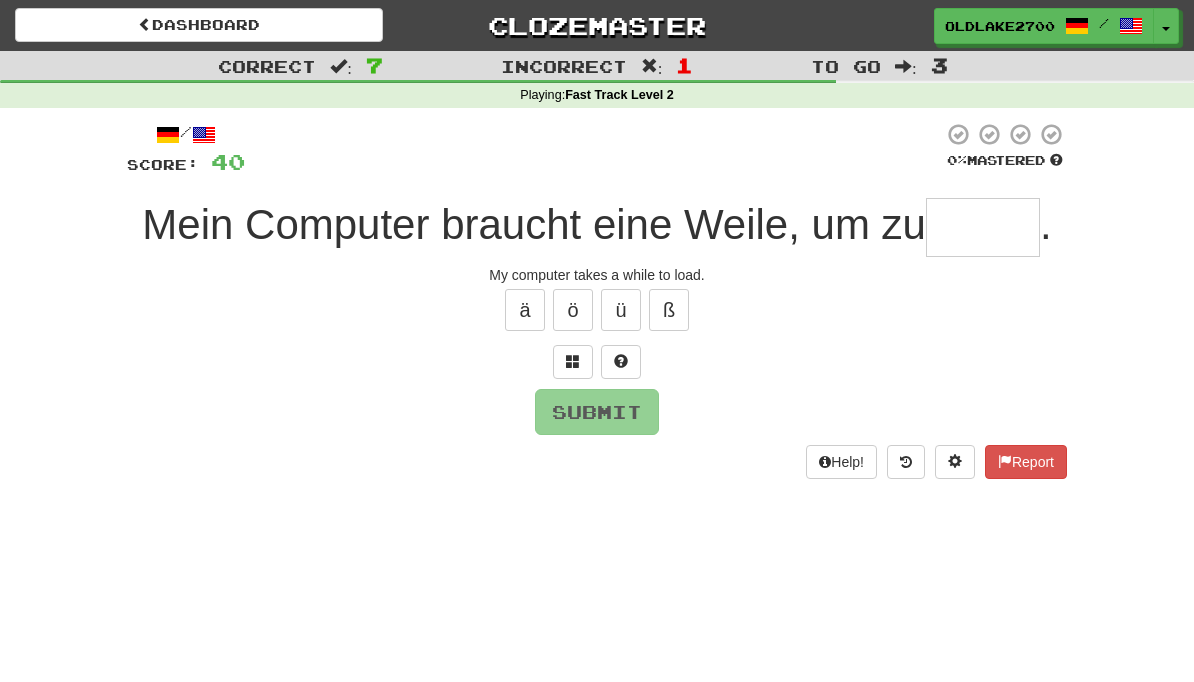 click at bounding box center [983, 227] 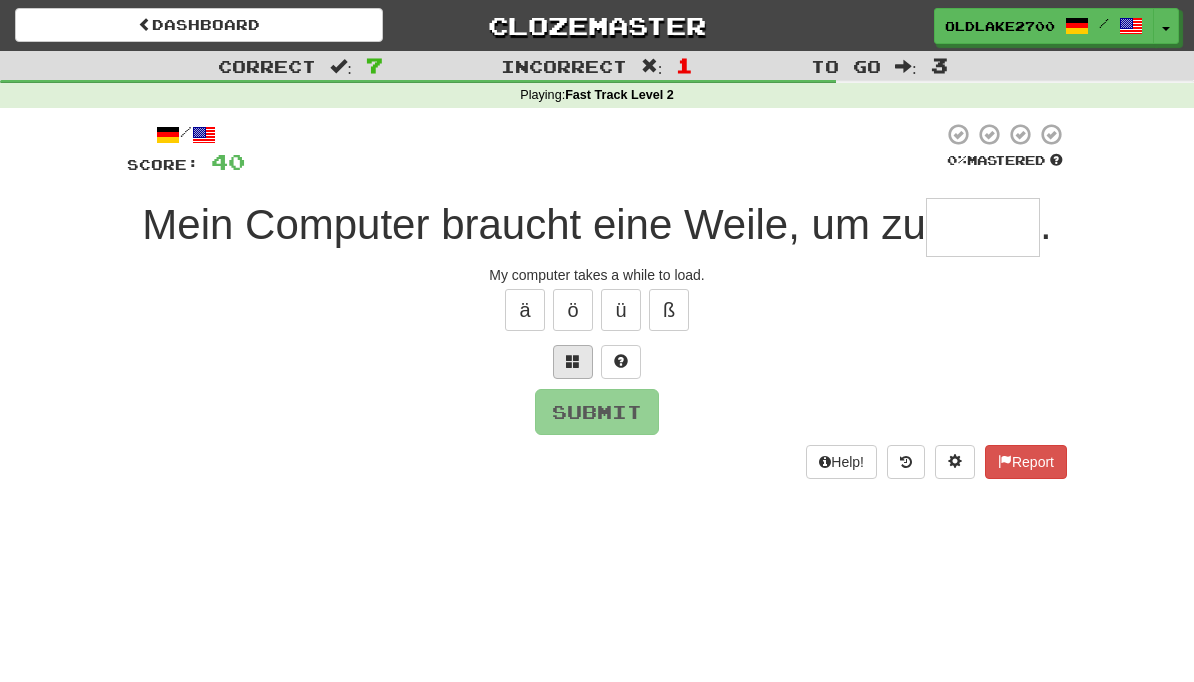 click at bounding box center (573, 361) 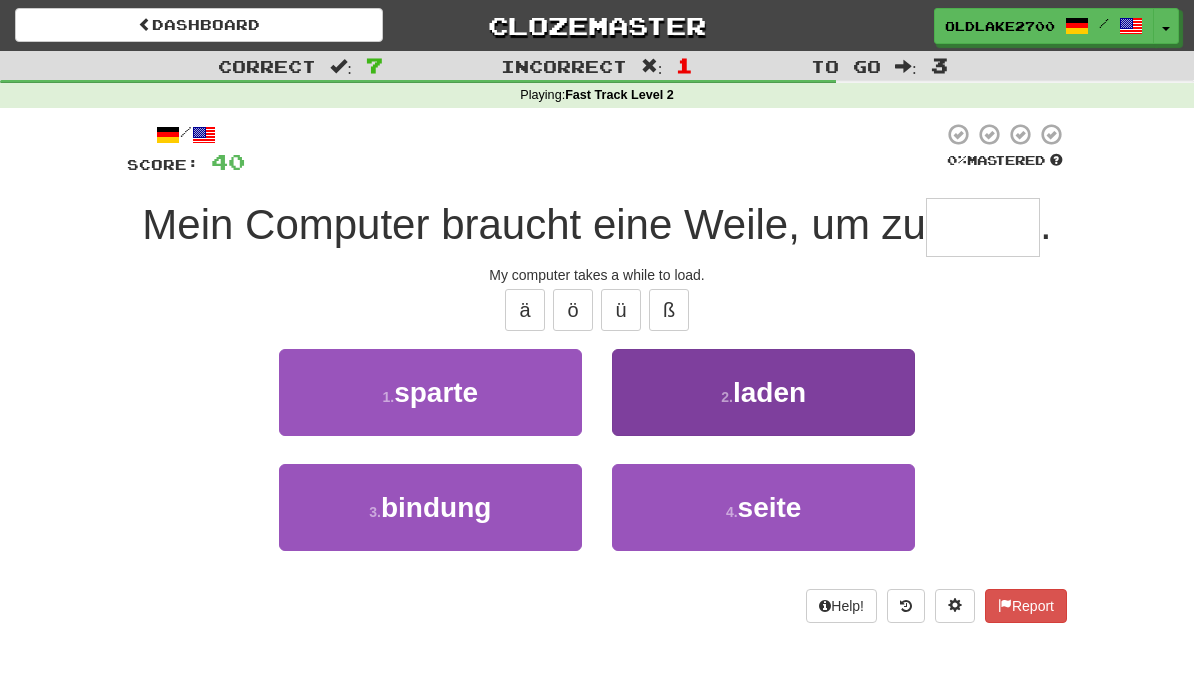 click on "2 .  laden" at bounding box center (763, 392) 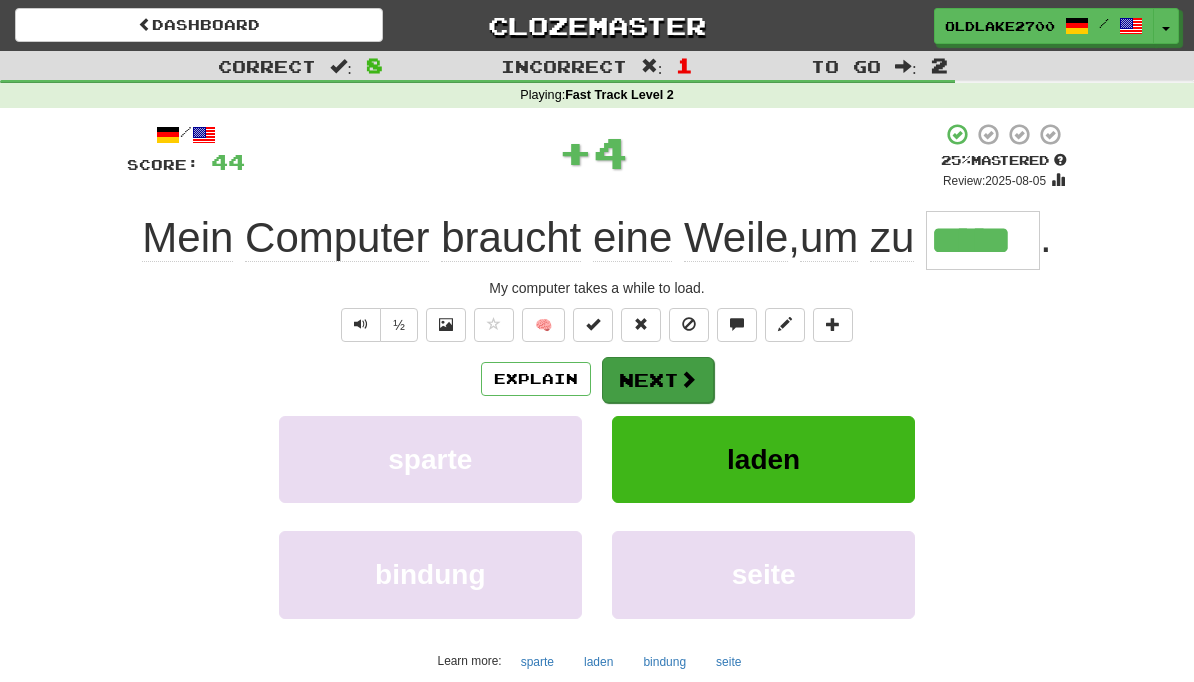 click on "Next" at bounding box center (658, 380) 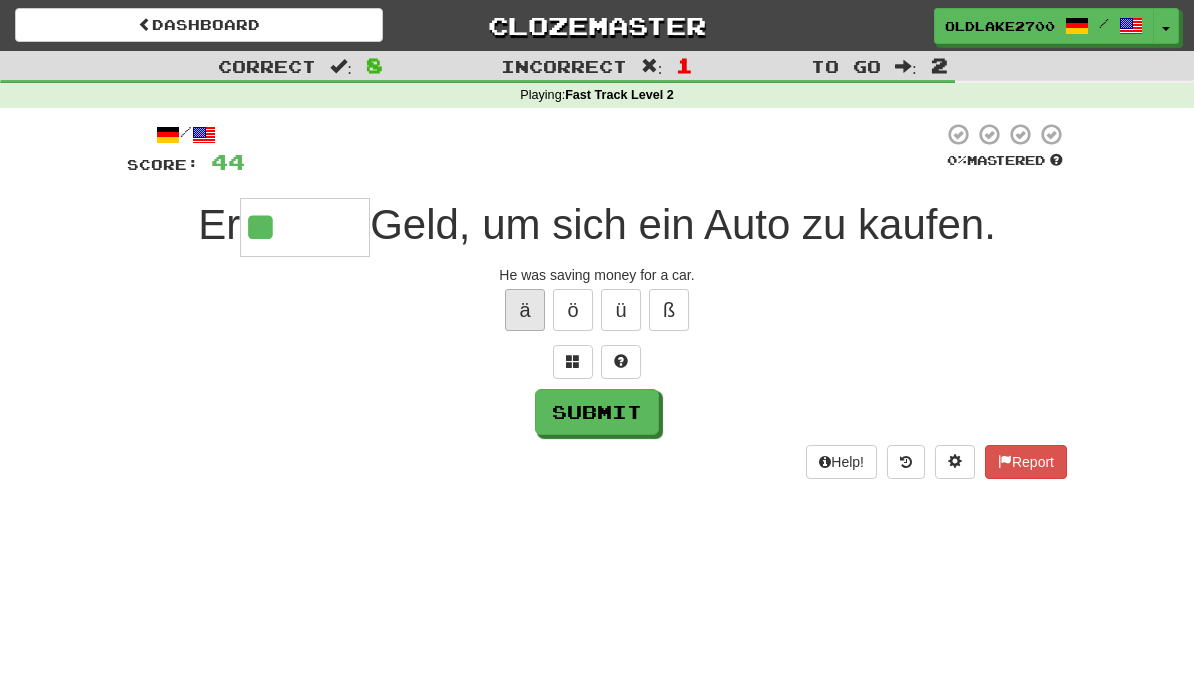 click on "ä" at bounding box center (525, 310) 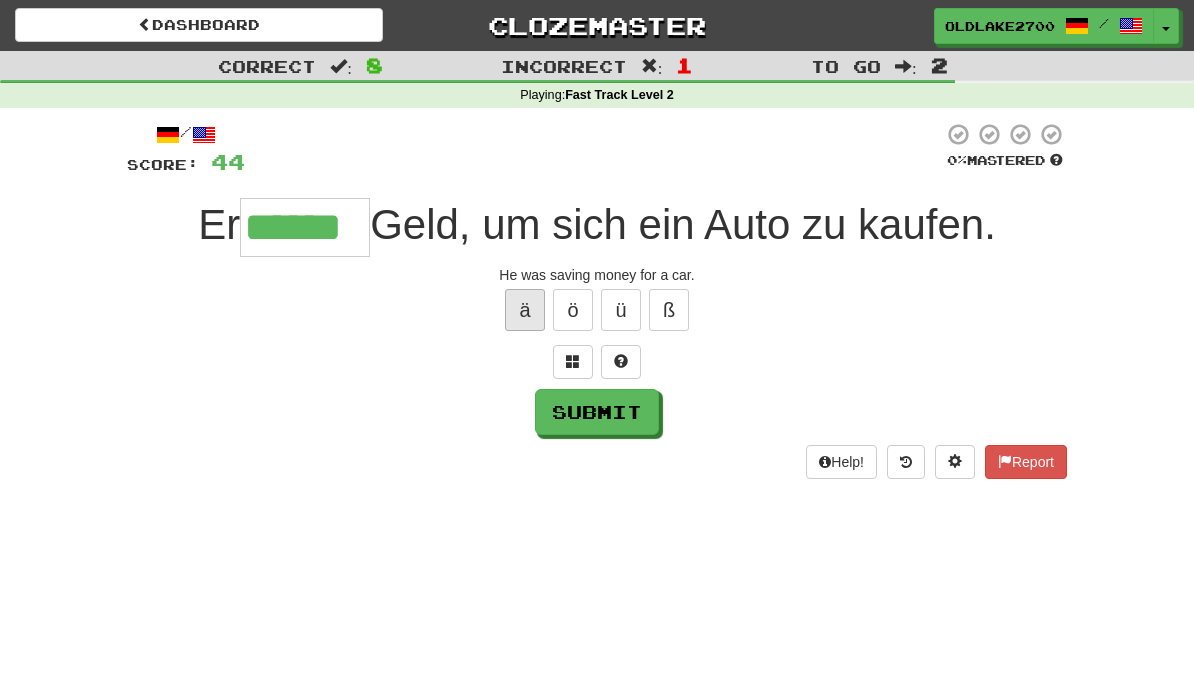 type on "******" 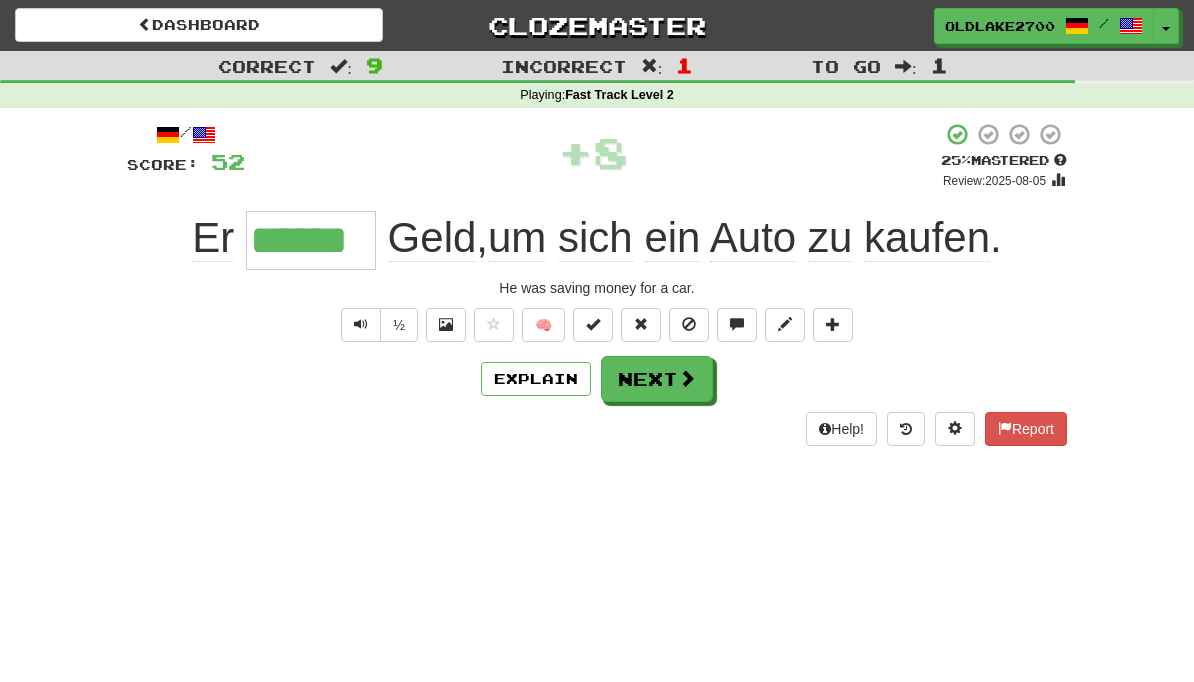 type 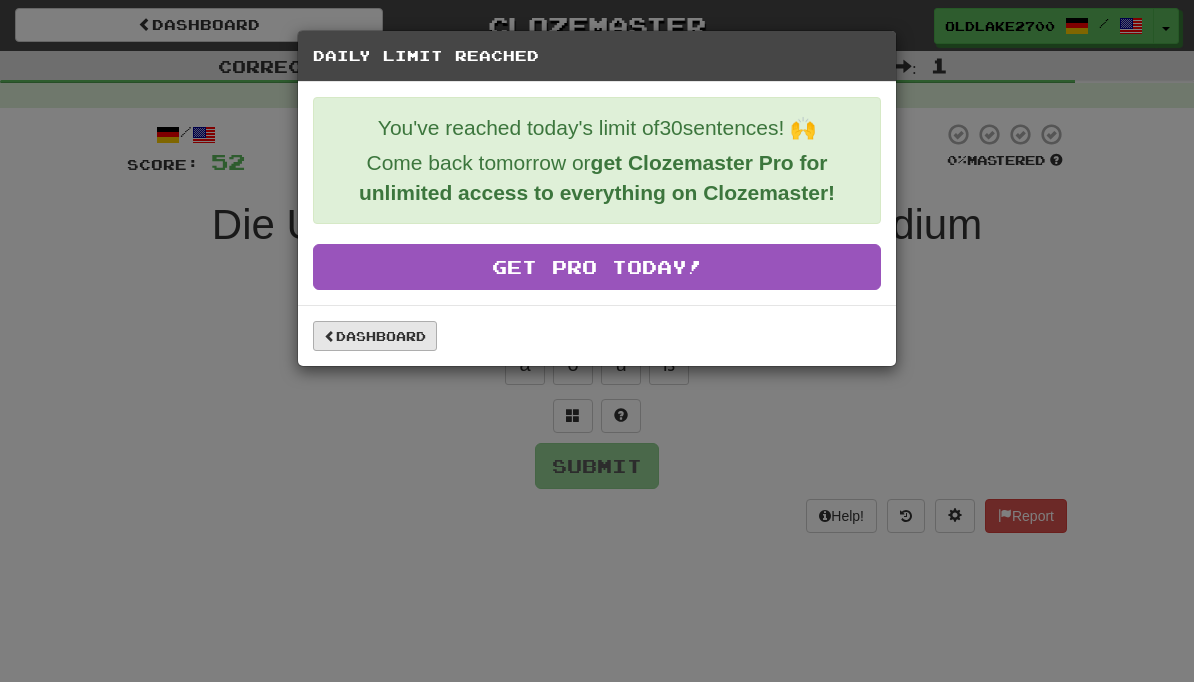 click on "Dashboard" at bounding box center [375, 336] 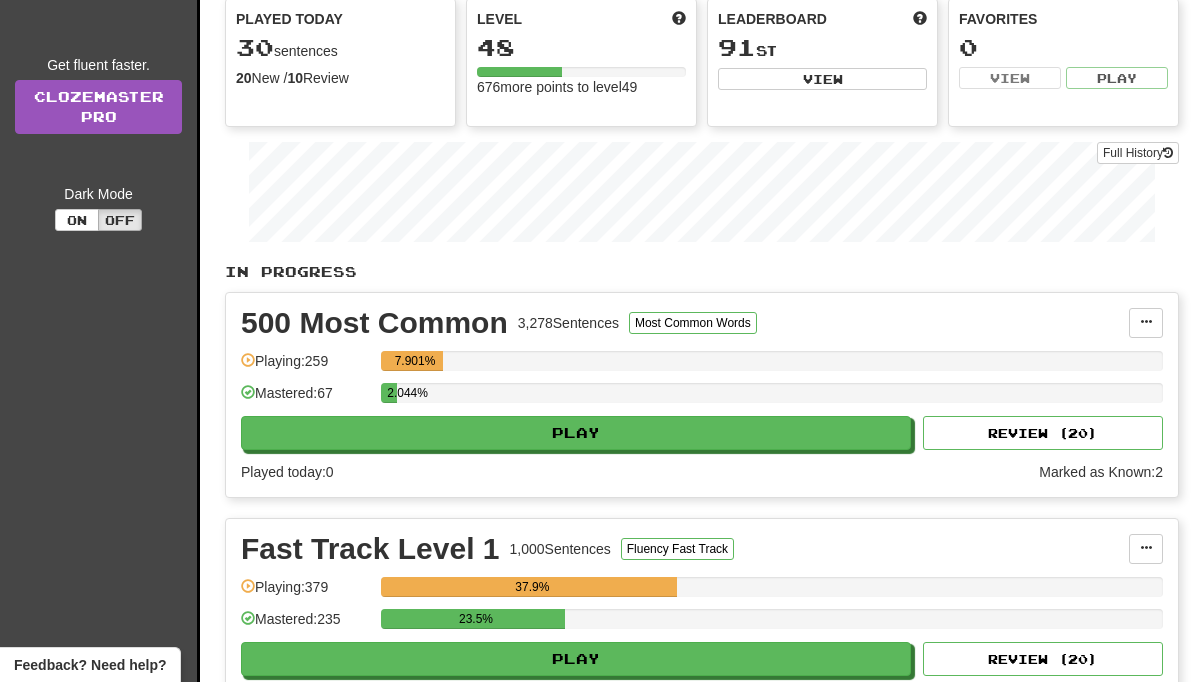 scroll, scrollTop: 0, scrollLeft: 0, axis: both 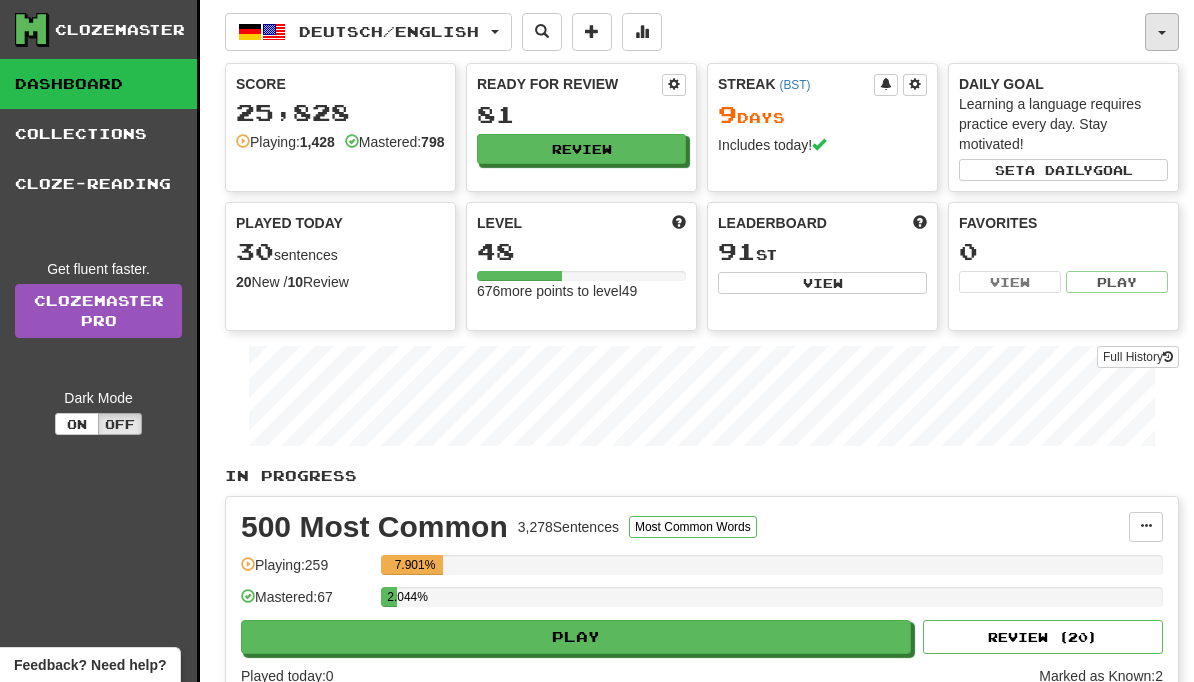 click at bounding box center (1162, 32) 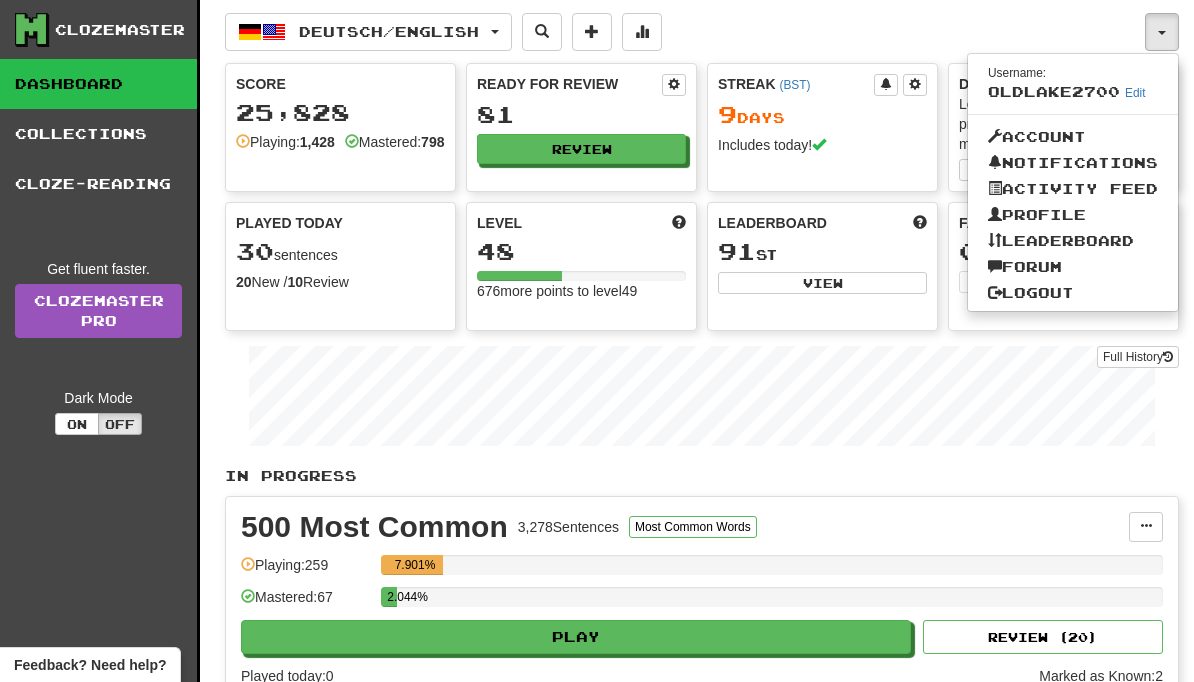 click at bounding box center [597, 341] 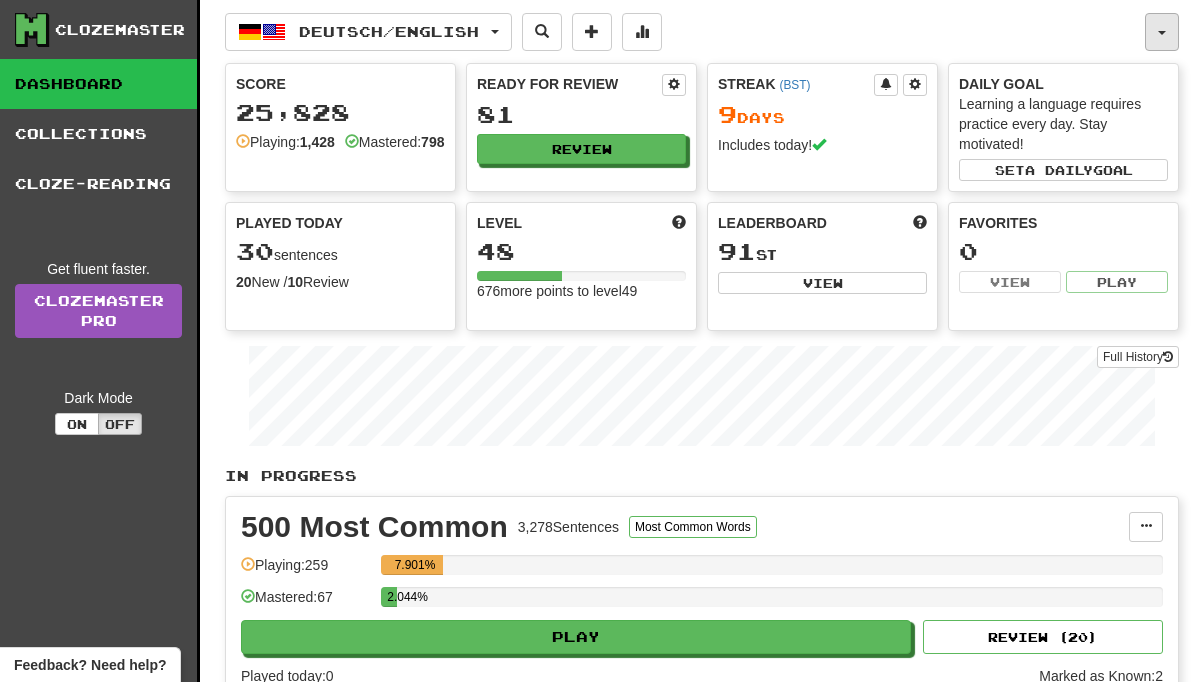 click at bounding box center [1162, 32] 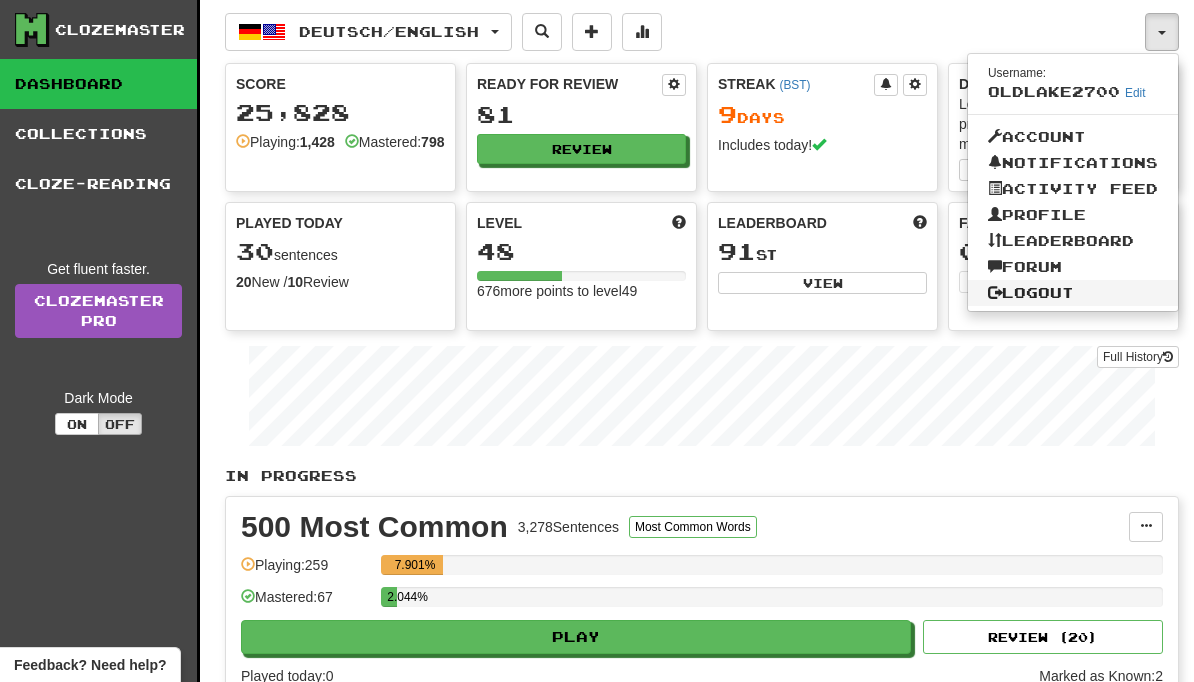 click on "Logout" at bounding box center [1073, 293] 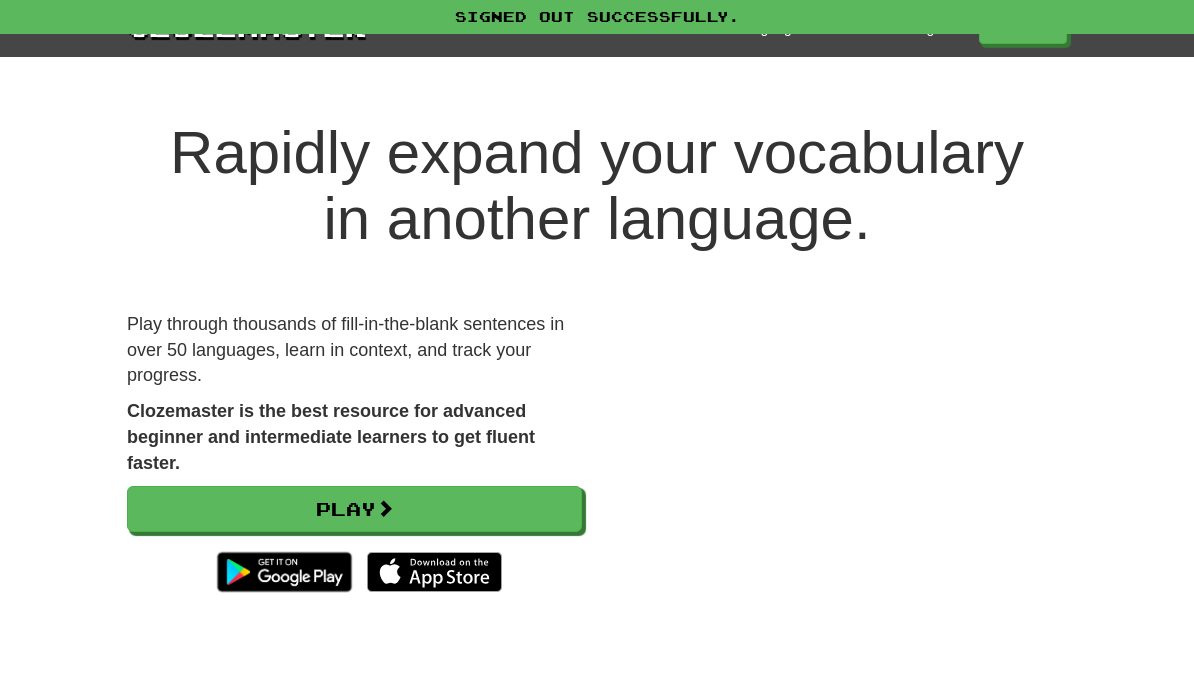 scroll, scrollTop: 0, scrollLeft: 0, axis: both 